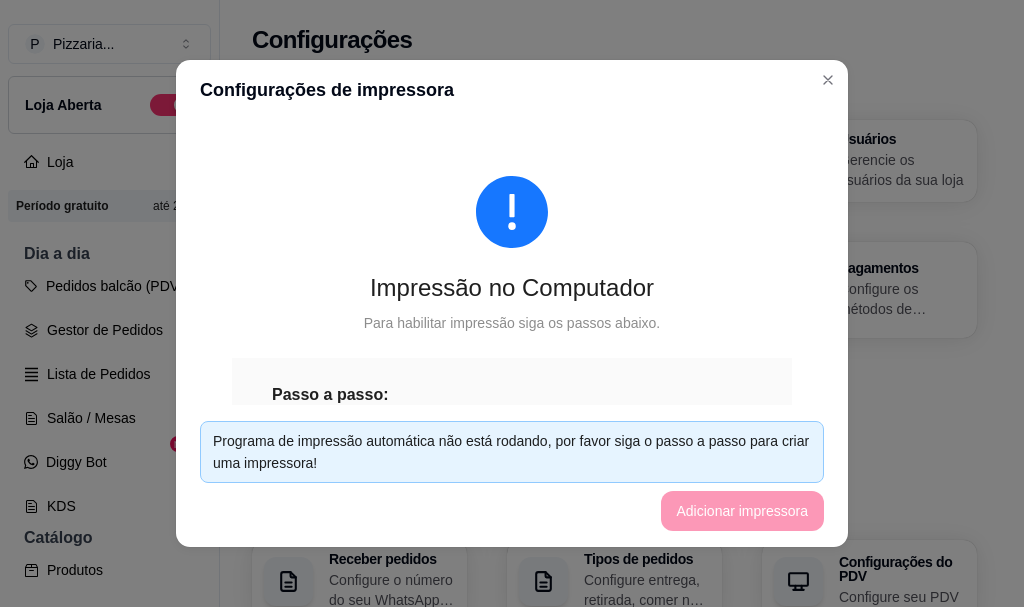 scroll, scrollTop: 0, scrollLeft: 0, axis: both 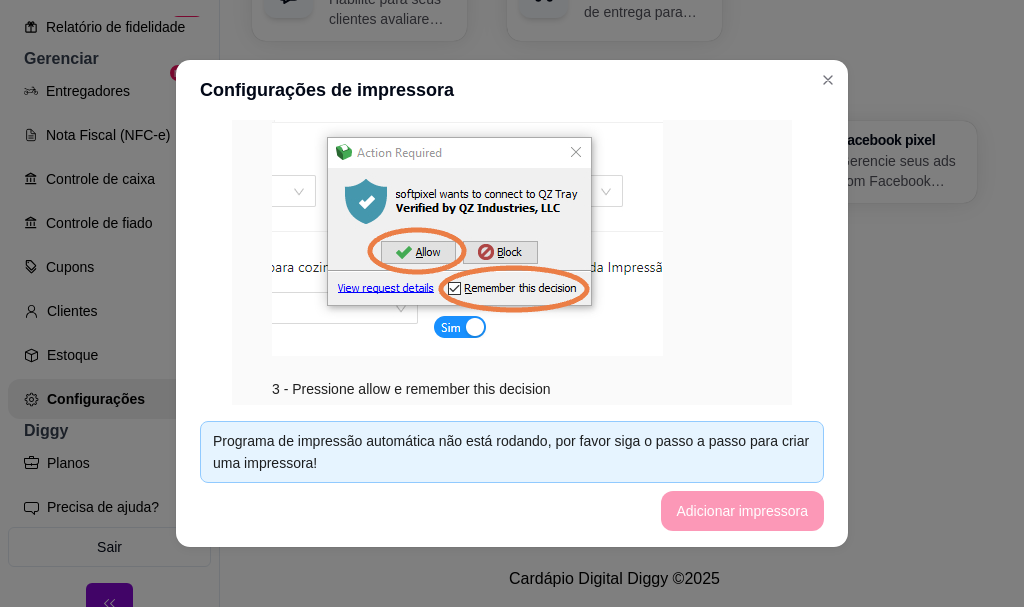 click on "Programa de impressão automática não está rodando, por favor siga o passo a passo para criar uma impressora! Adicionar impressora" at bounding box center [512, 476] 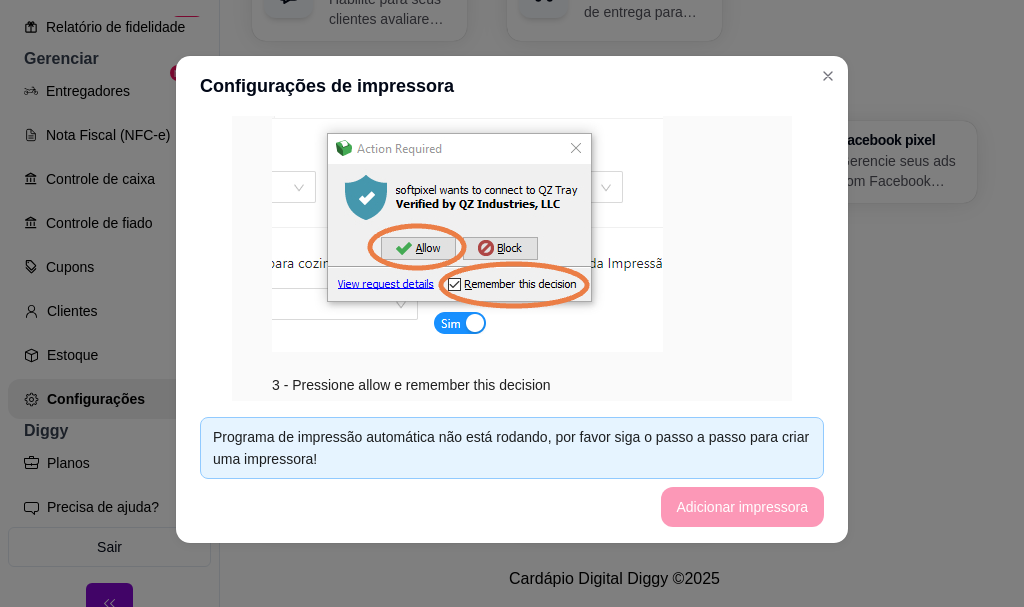 scroll, scrollTop: 0, scrollLeft: 0, axis: both 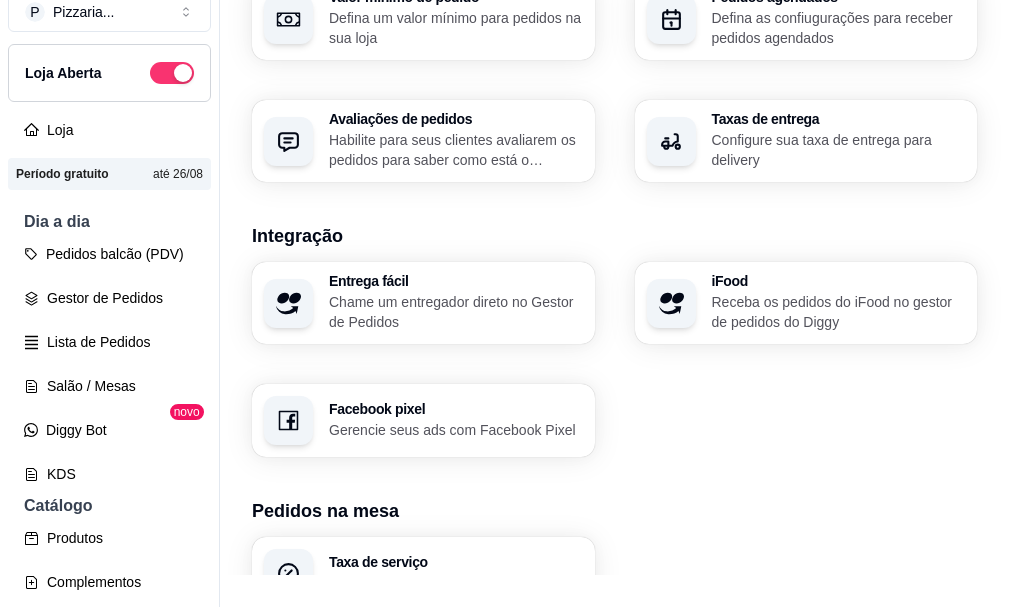 click on "Impressora" at bounding box center (456, 715) 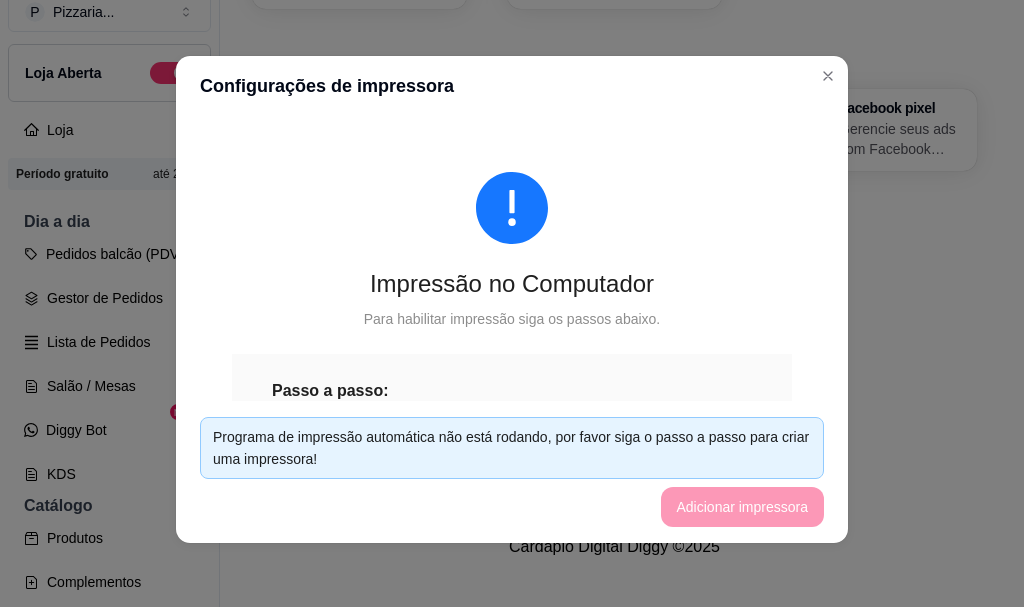 scroll, scrollTop: 4, scrollLeft: 0, axis: vertical 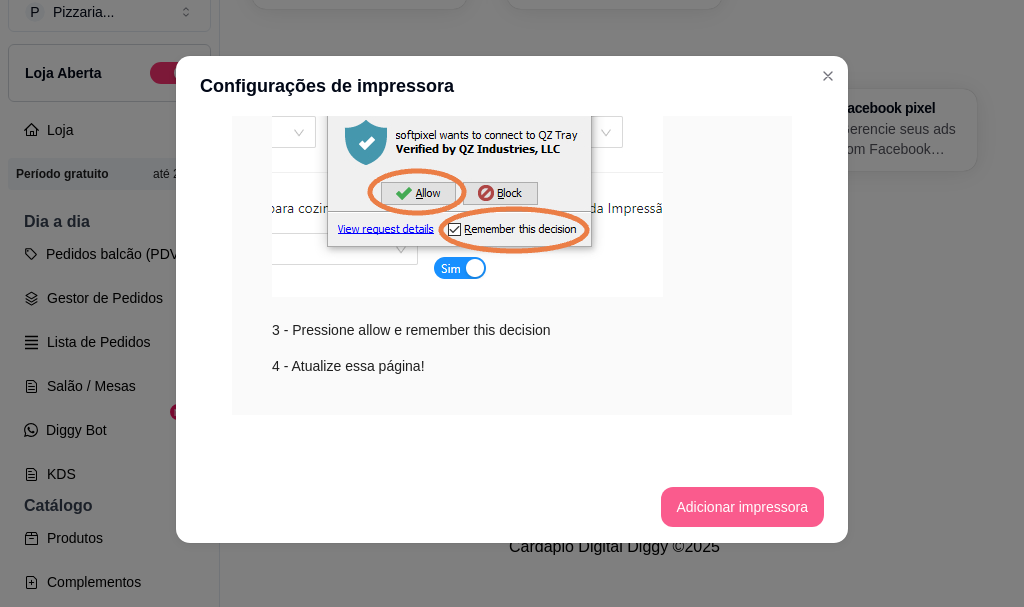 click on "Adicionar impressora" at bounding box center (743, 507) 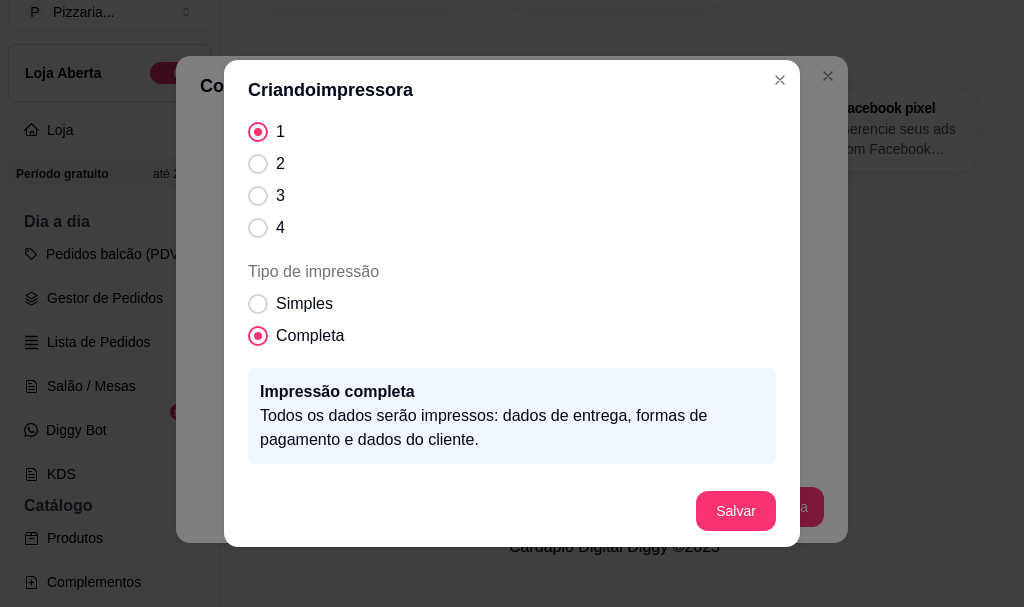 scroll, scrollTop: 100, scrollLeft: 0, axis: vertical 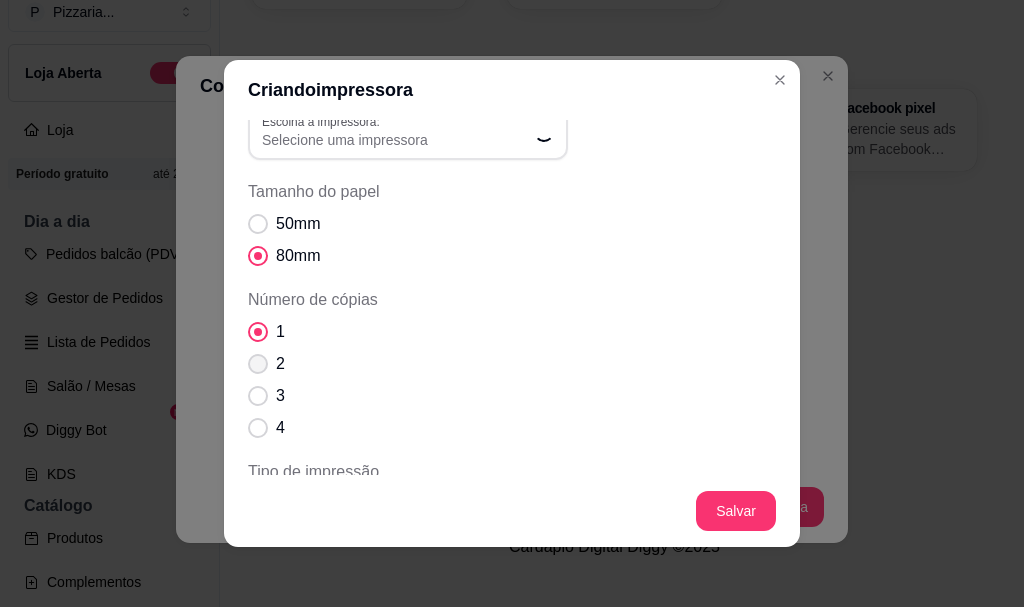 click on "2" at bounding box center [266, 364] 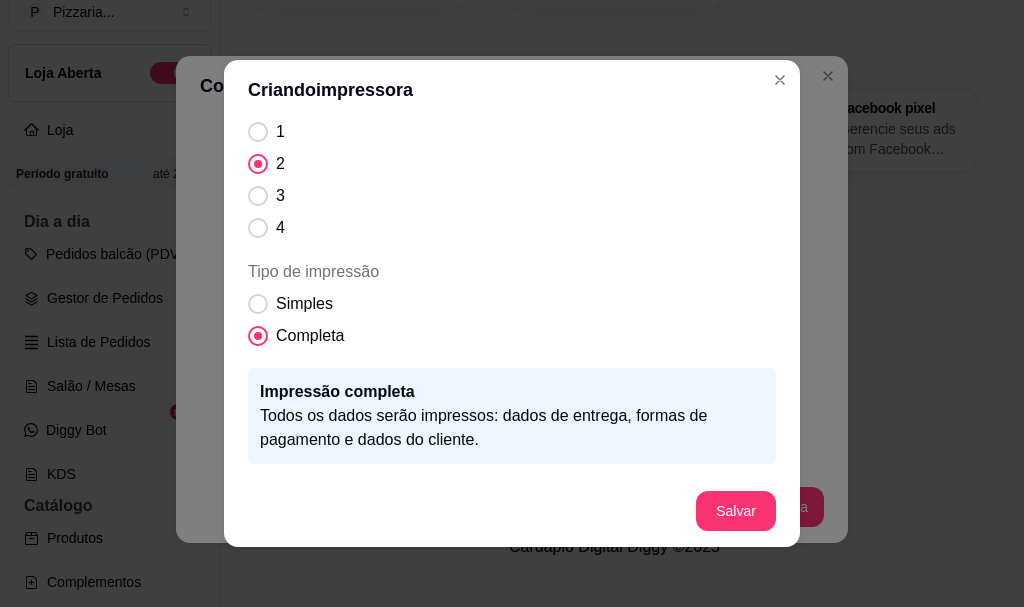 scroll, scrollTop: 0, scrollLeft: 0, axis: both 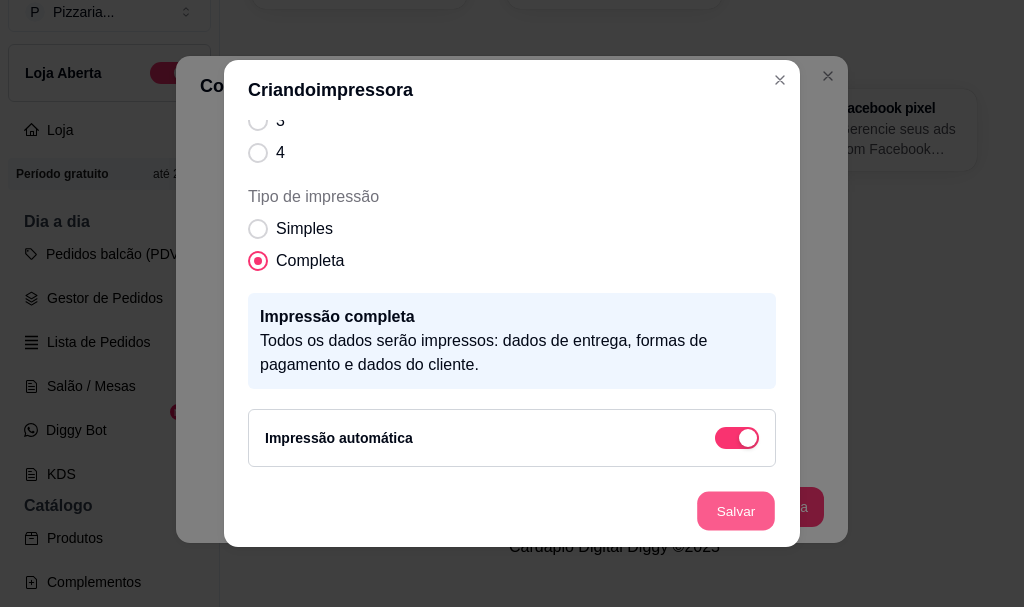 click on "Salvar" at bounding box center [736, 511] 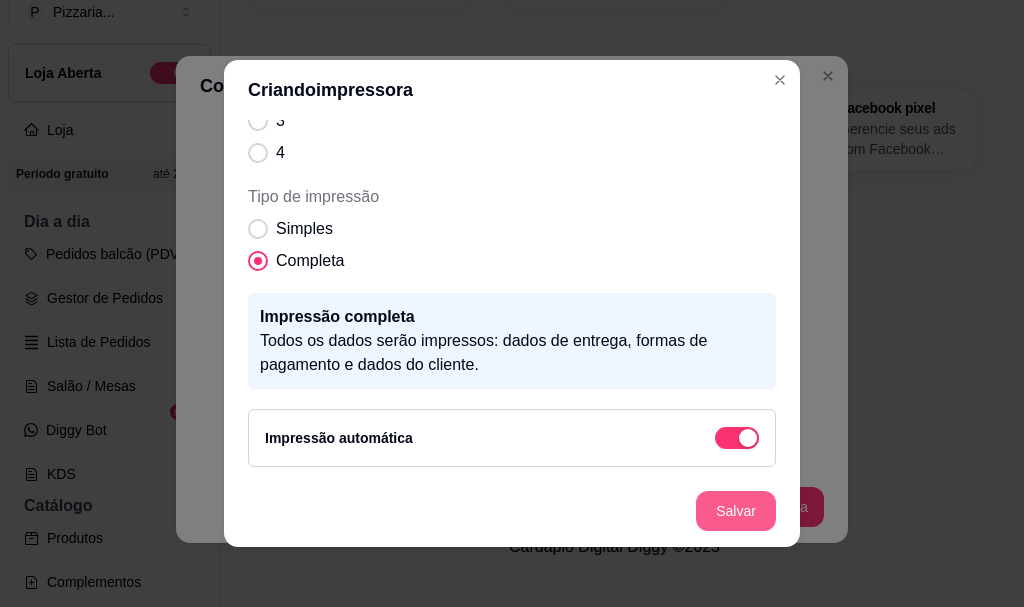 scroll, scrollTop: 4, scrollLeft: 0, axis: vertical 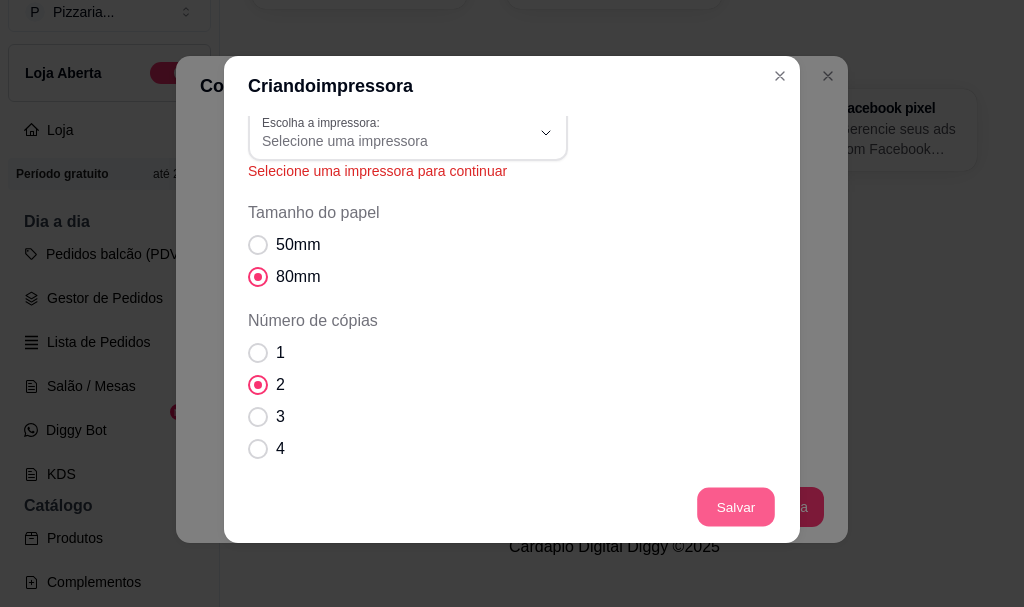 click on "Salvar" at bounding box center [736, 507] 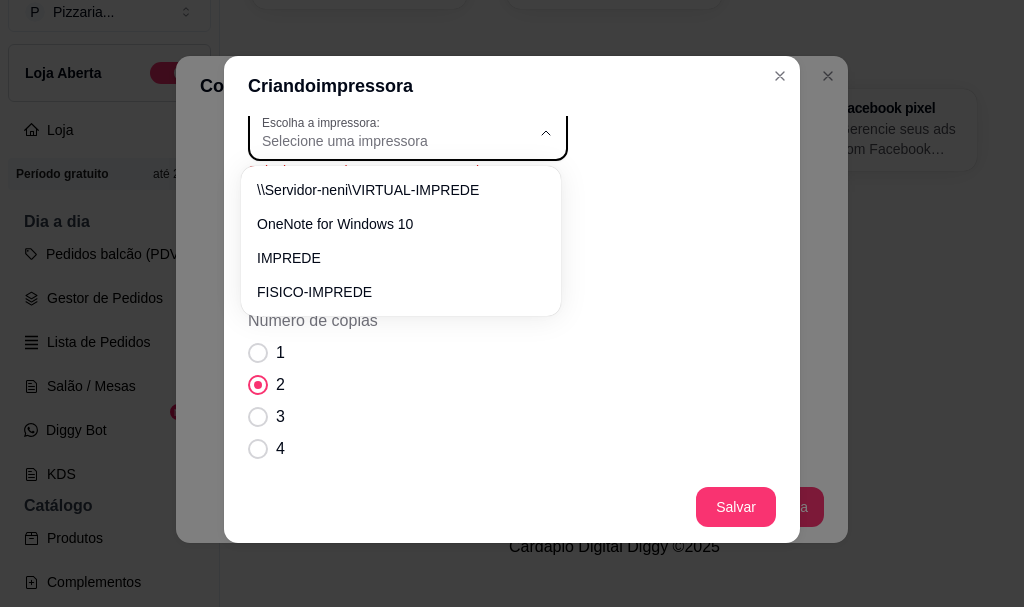 click on "Selecione uma impressora" at bounding box center [396, 141] 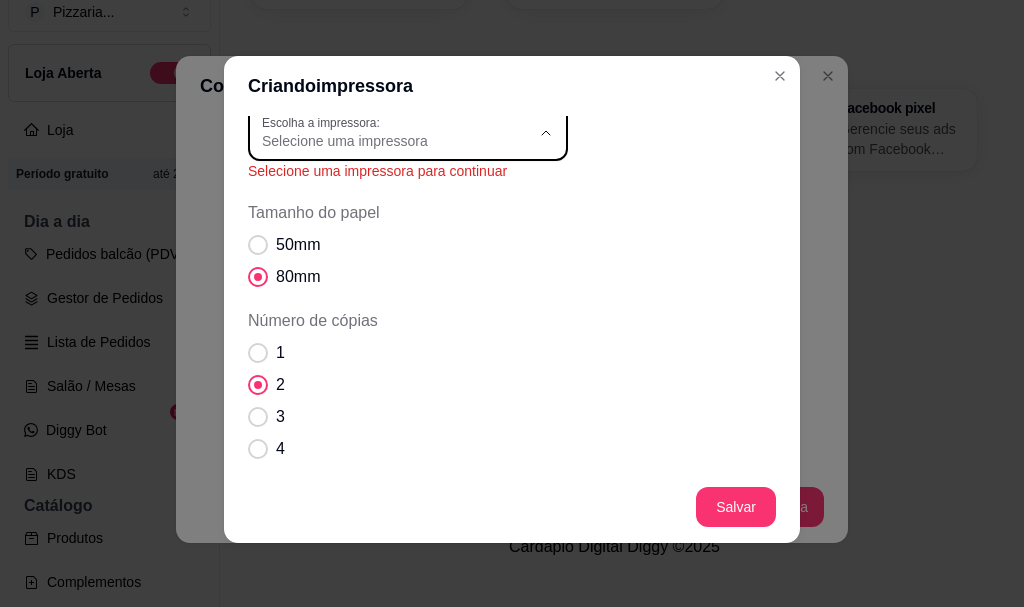 click on "IMPREDE" at bounding box center [390, 254] 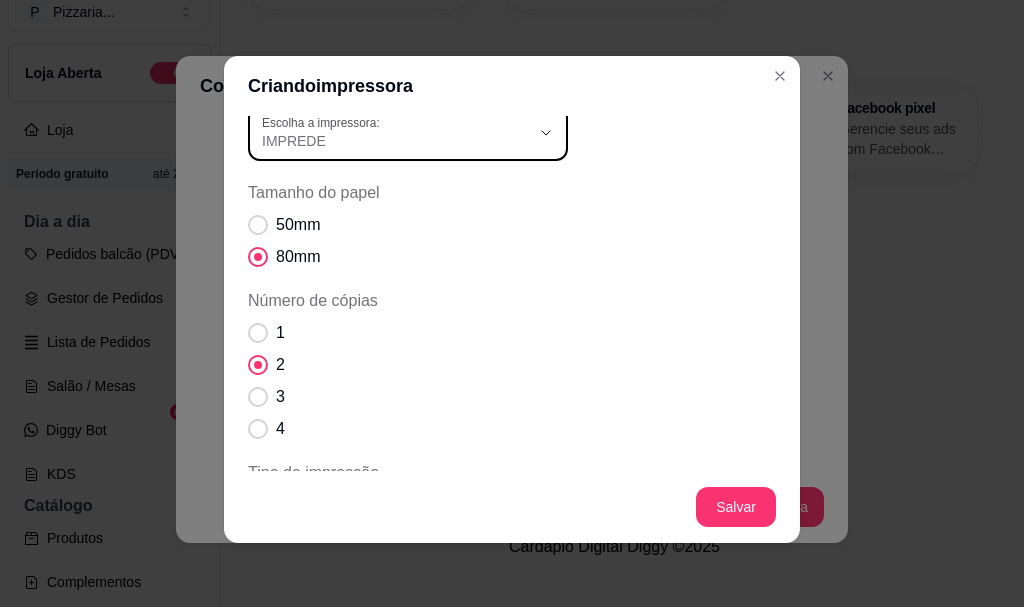 scroll, scrollTop: 375, scrollLeft: 0, axis: vertical 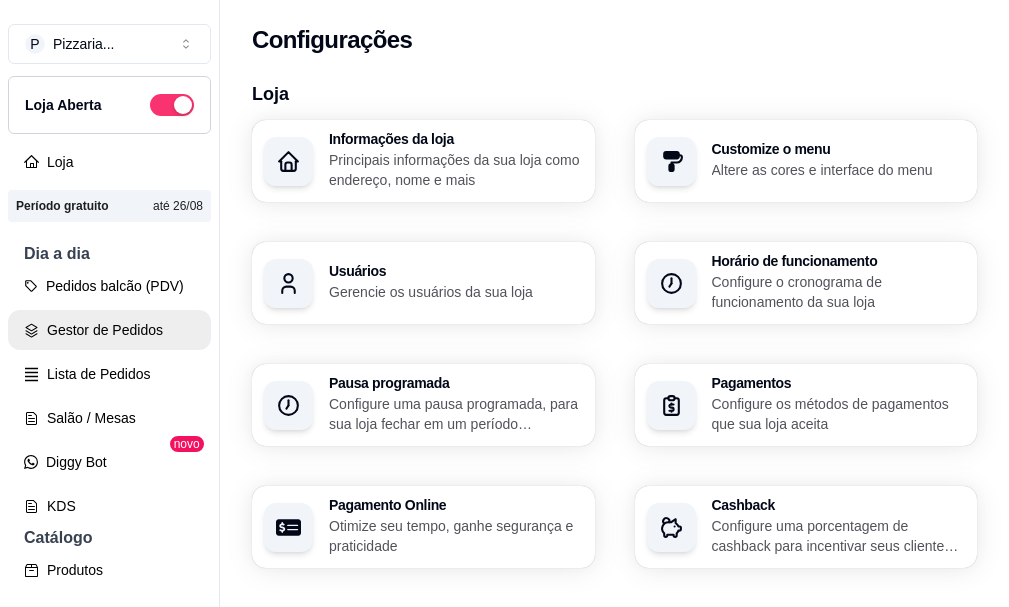 click on "Gestor de Pedidos" at bounding box center (109, 330) 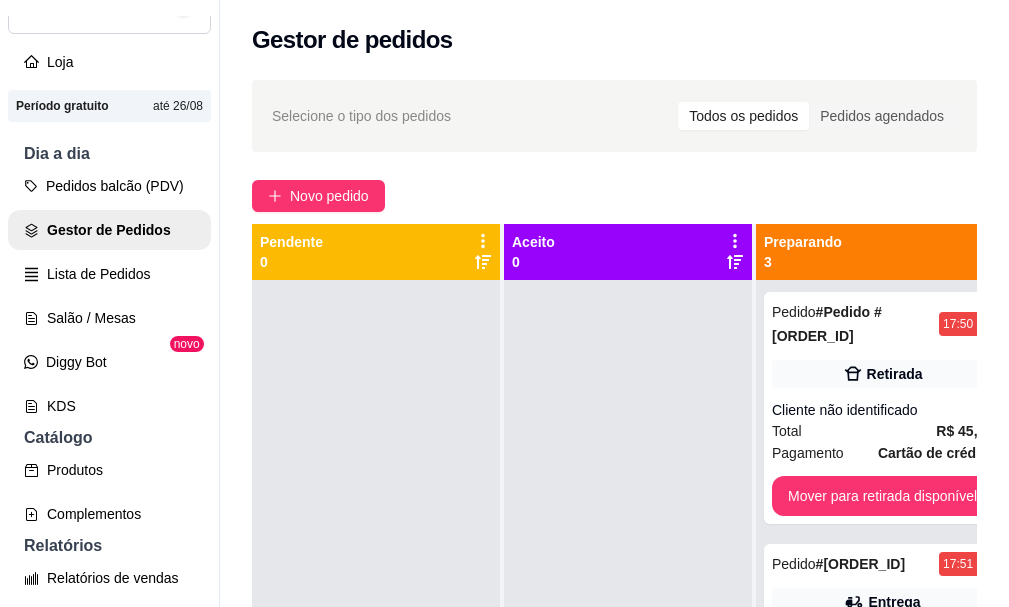 scroll, scrollTop: 0, scrollLeft: 0, axis: both 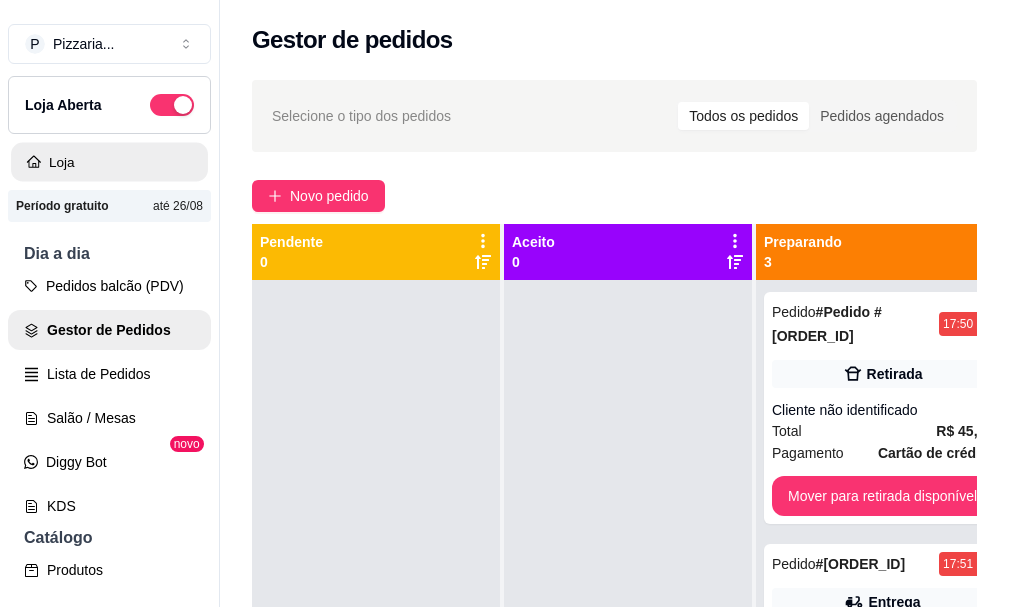 click on "Loja" at bounding box center (109, 162) 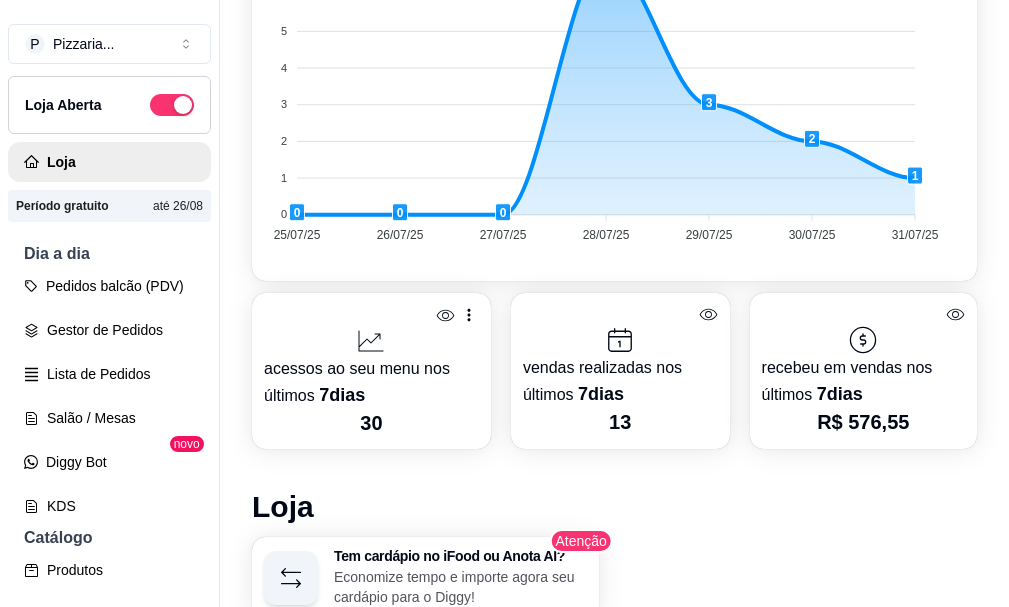 scroll, scrollTop: 700, scrollLeft: 0, axis: vertical 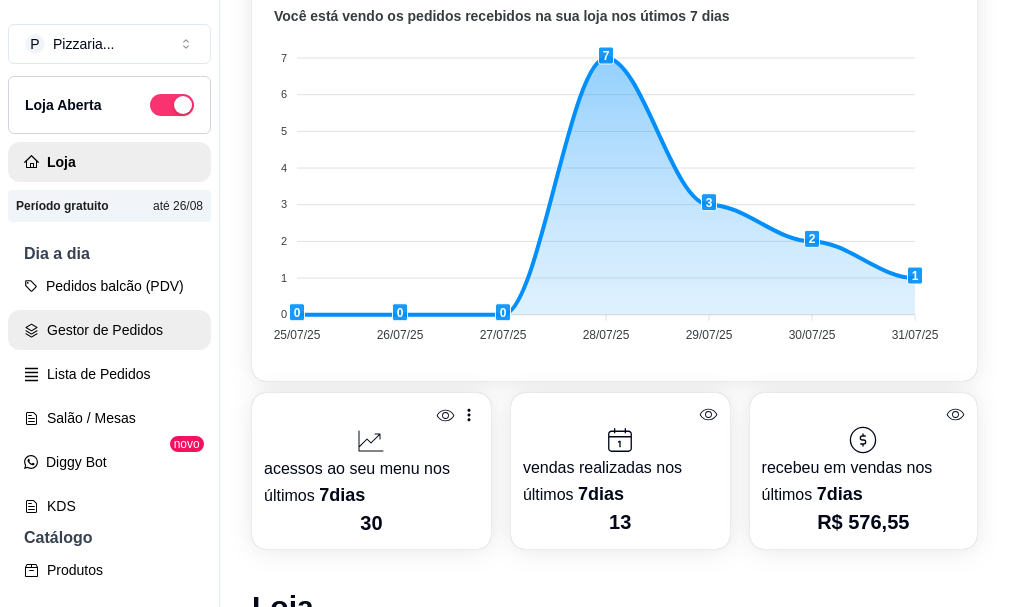 click on "Gestor de Pedidos" at bounding box center [109, 330] 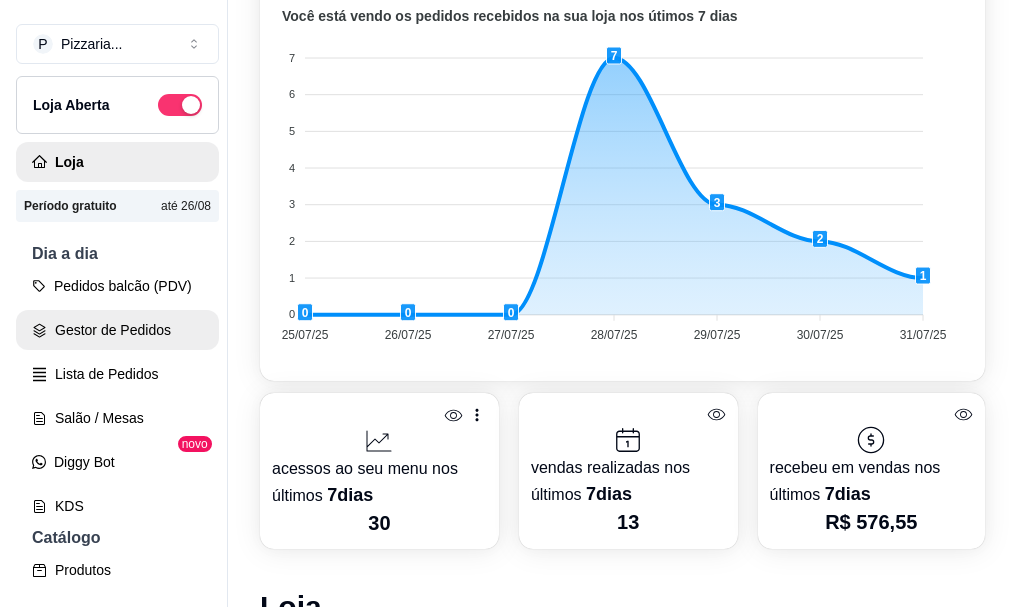 scroll, scrollTop: 0, scrollLeft: 0, axis: both 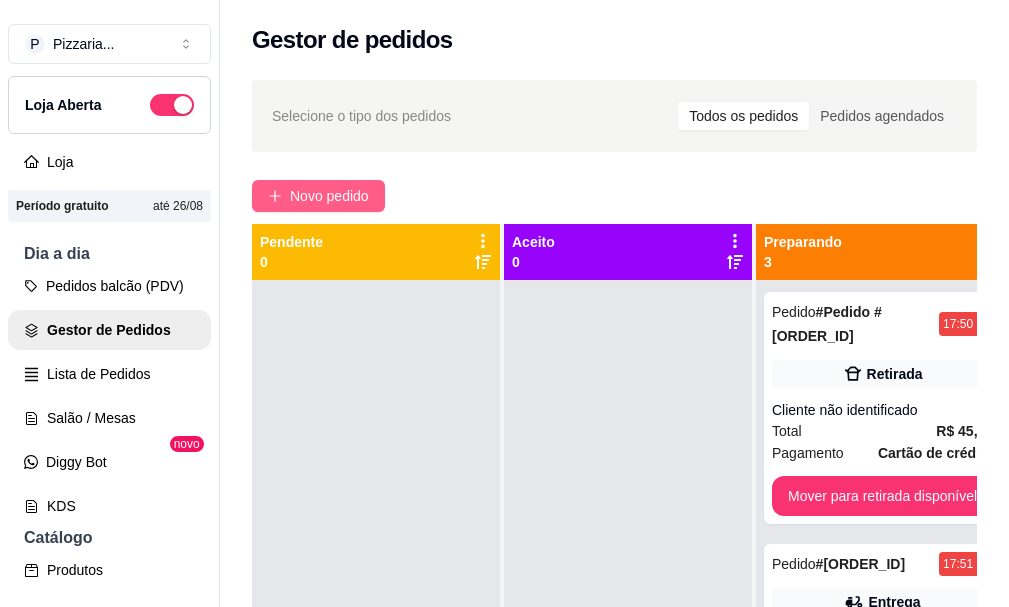 click on "Novo pedido" at bounding box center (329, 196) 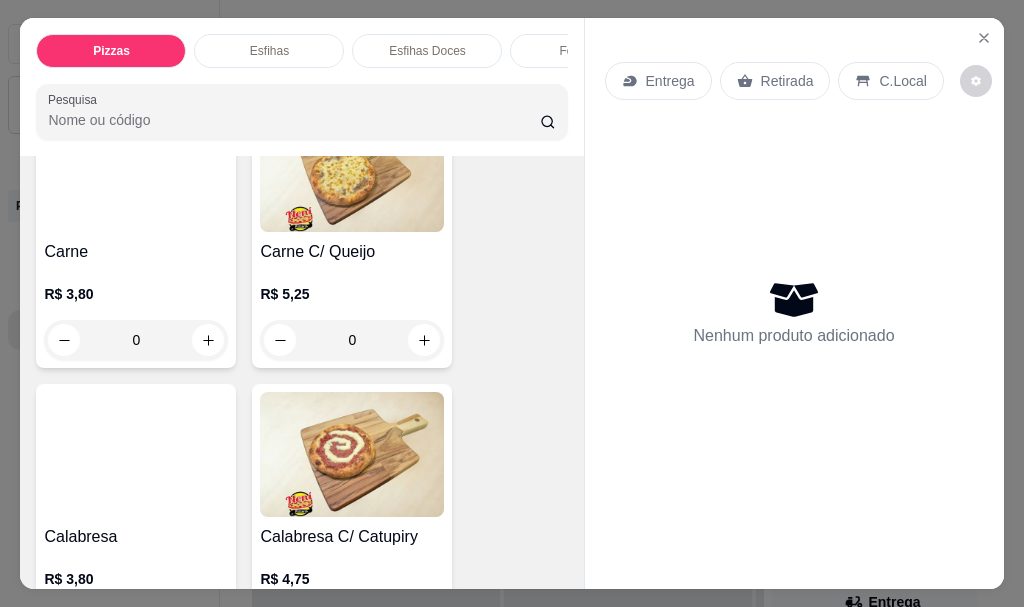 scroll, scrollTop: 900, scrollLeft: 0, axis: vertical 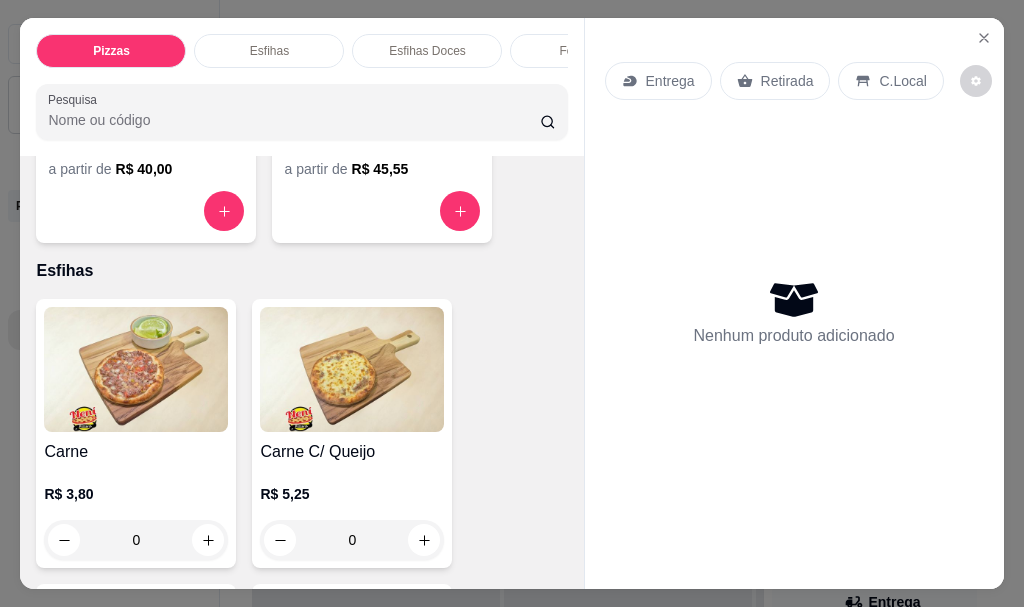 click on "GRANDE" at bounding box center (382, 147) 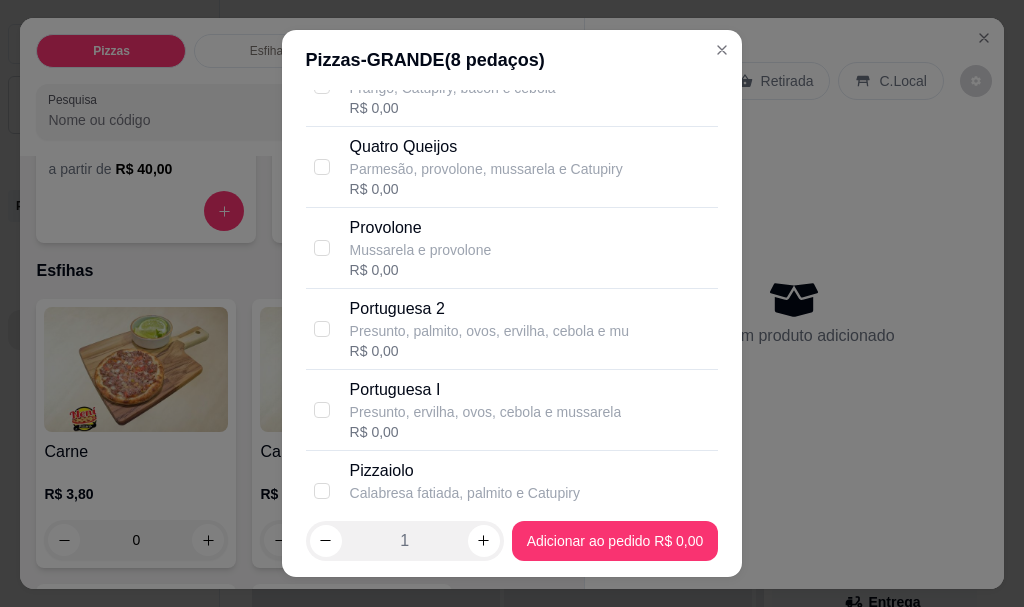 scroll, scrollTop: 1300, scrollLeft: 0, axis: vertical 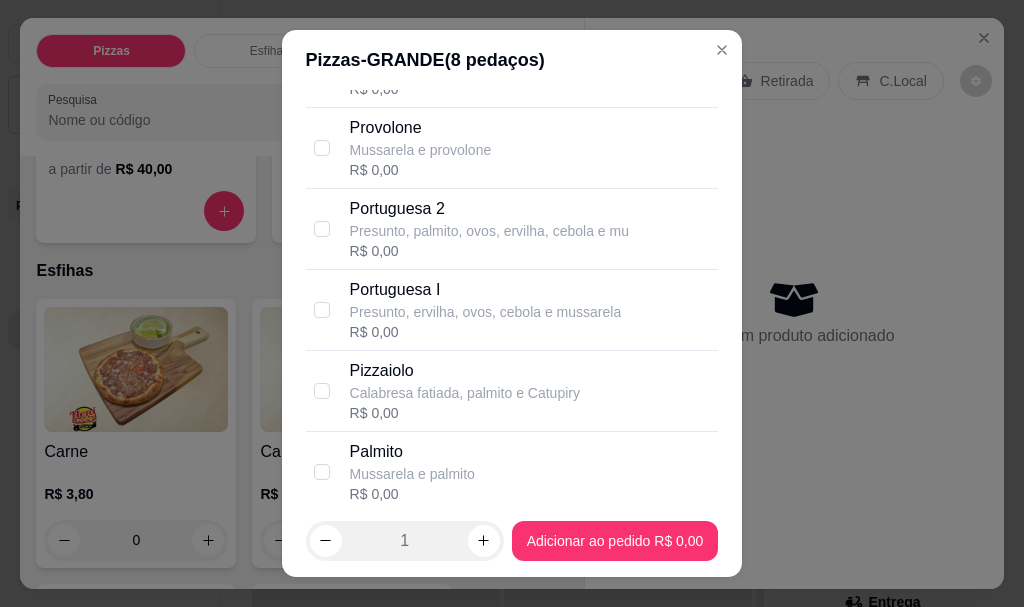 click on "Portuguesa I" at bounding box center (486, 290) 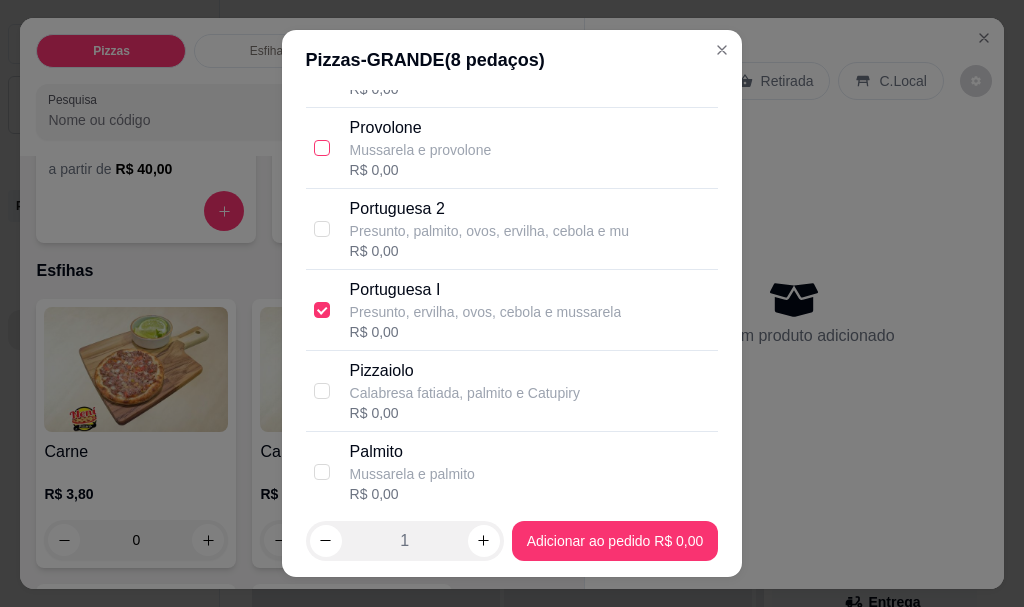 click at bounding box center (322, 148) 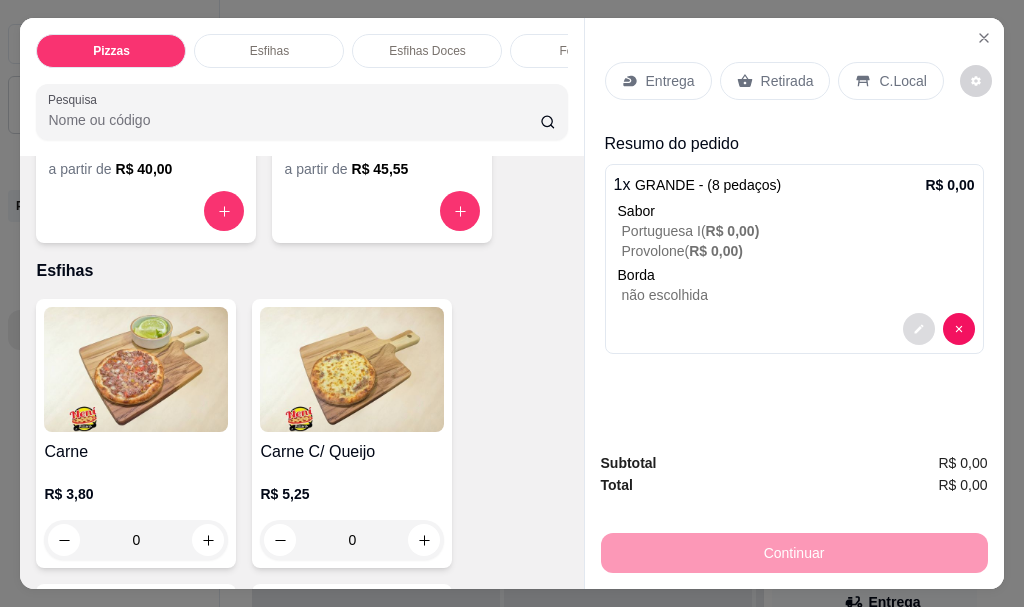 click 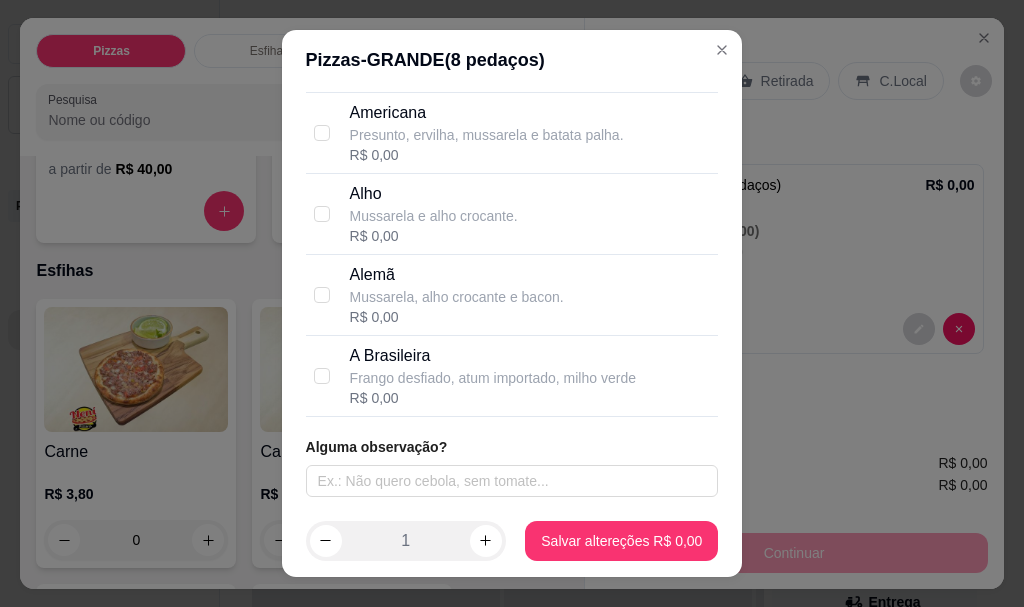 scroll, scrollTop: 4474, scrollLeft: 0, axis: vertical 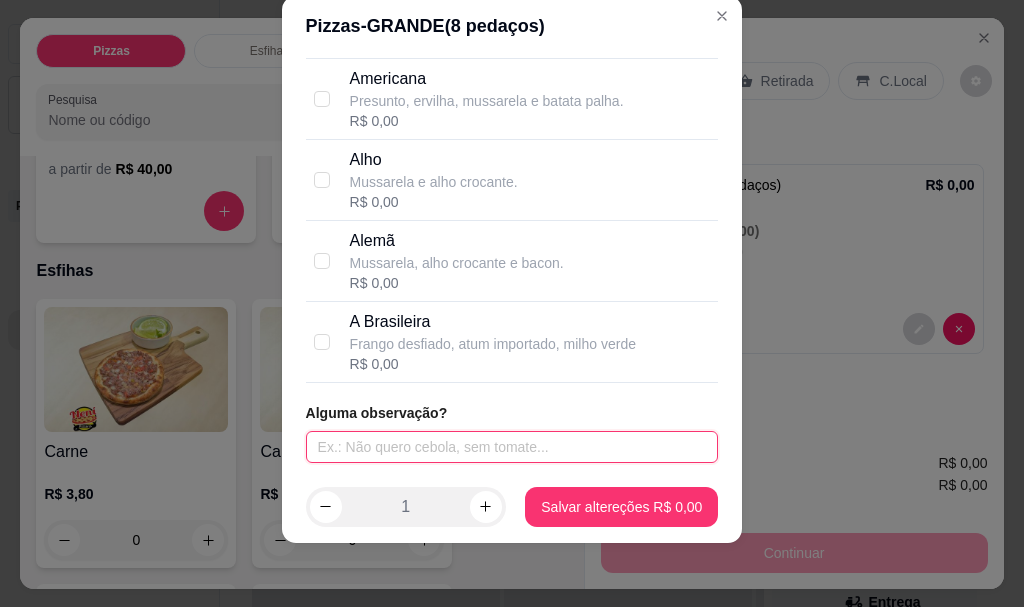 click at bounding box center (512, 447) 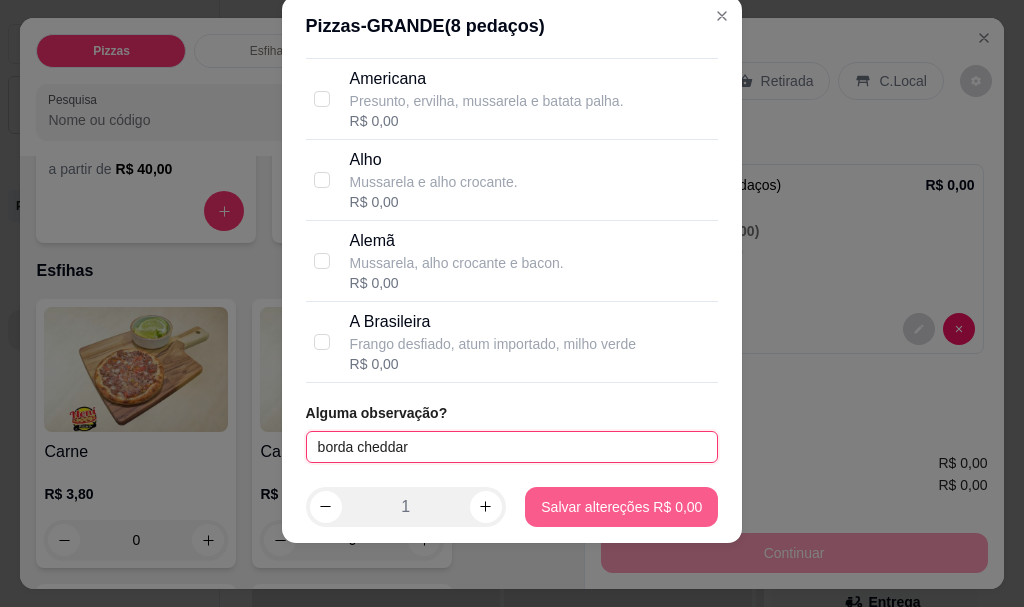 type on "borda cheddar" 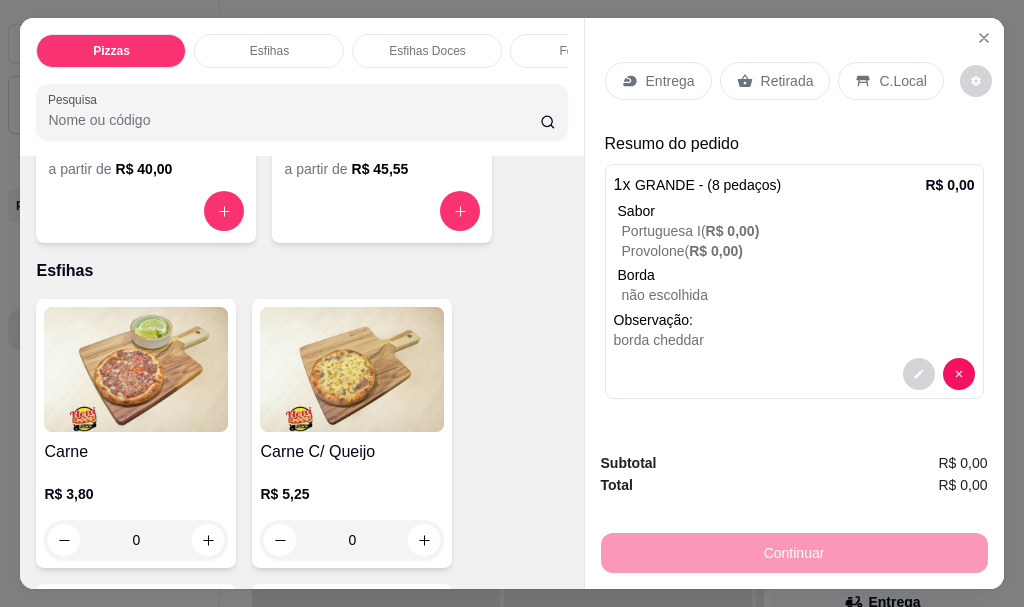 scroll, scrollTop: 53, scrollLeft: 0, axis: vertical 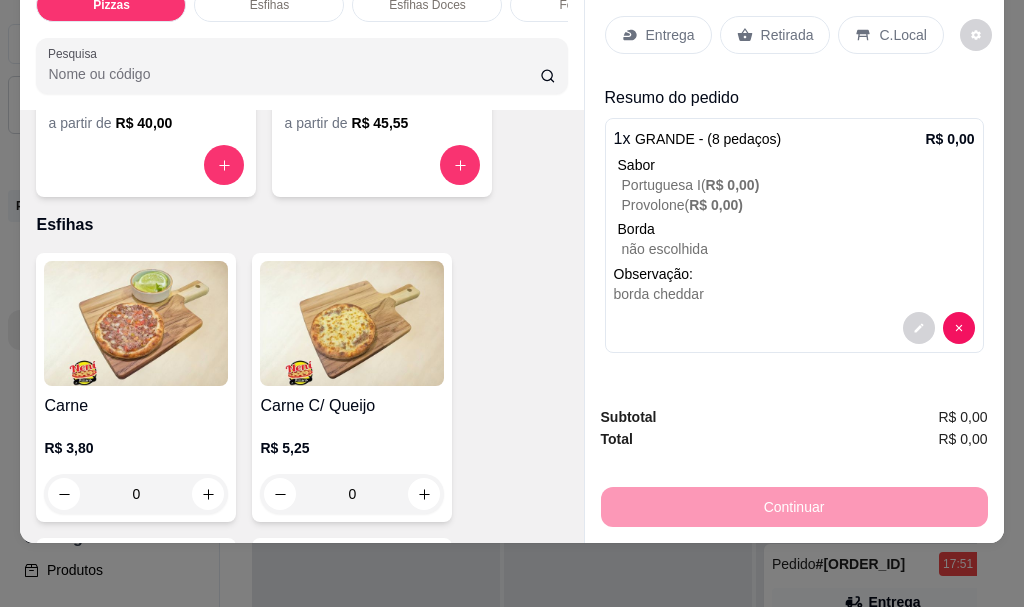 click at bounding box center (146, 165) 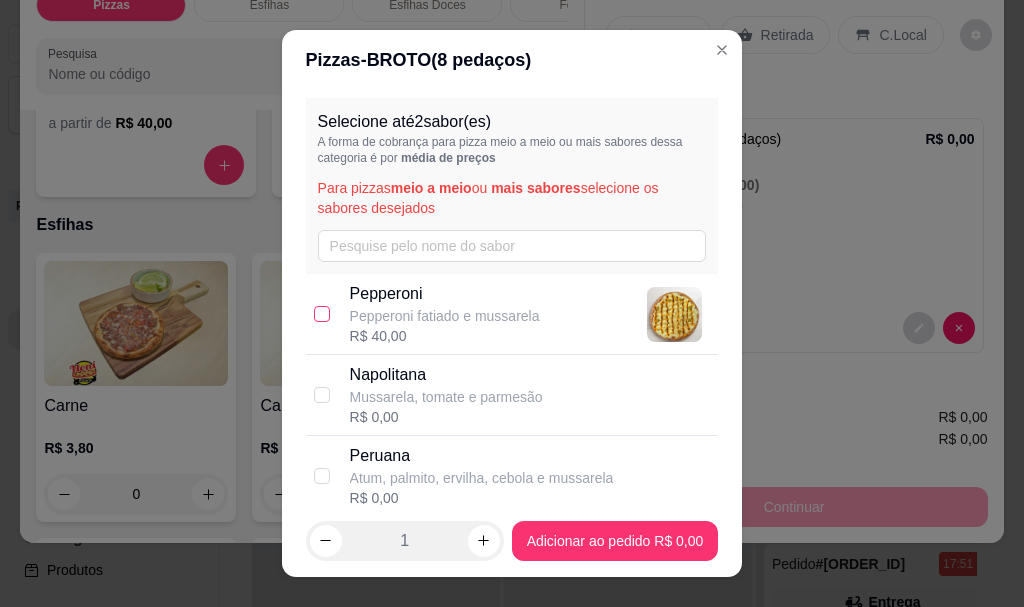 click at bounding box center [322, 314] 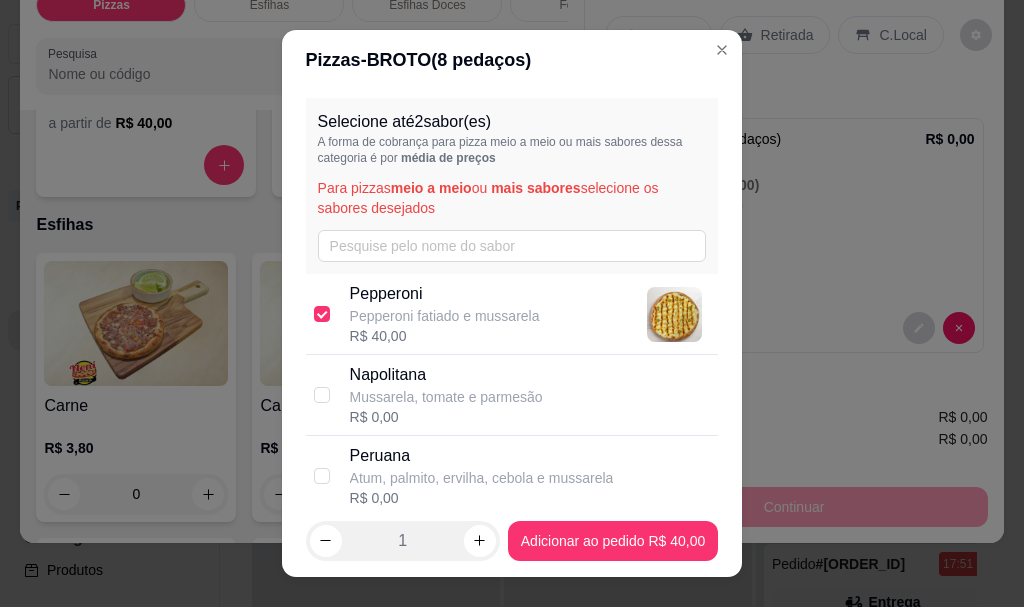 scroll, scrollTop: 300, scrollLeft: 0, axis: vertical 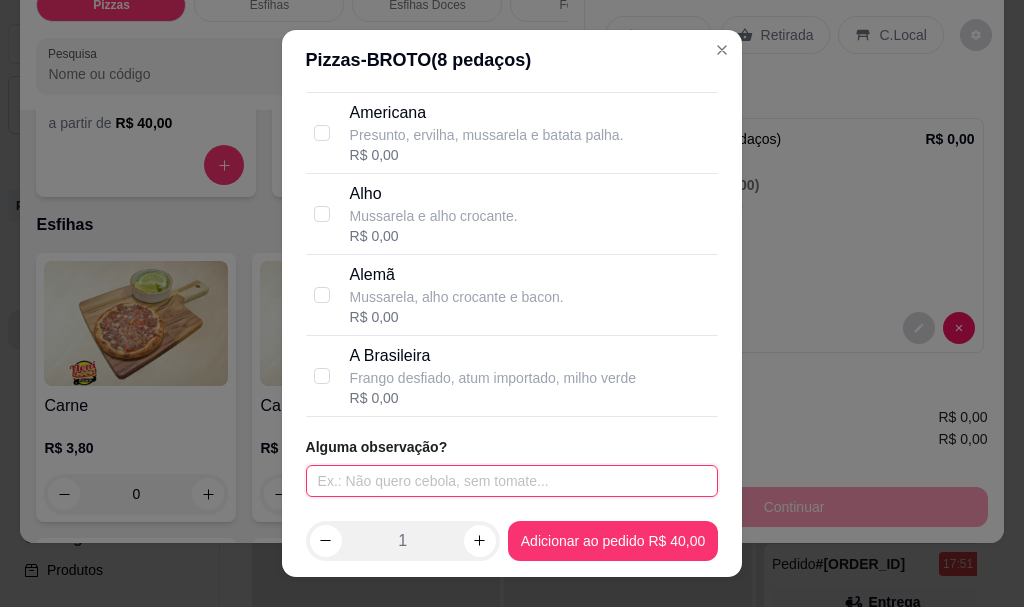 click at bounding box center (512, 481) 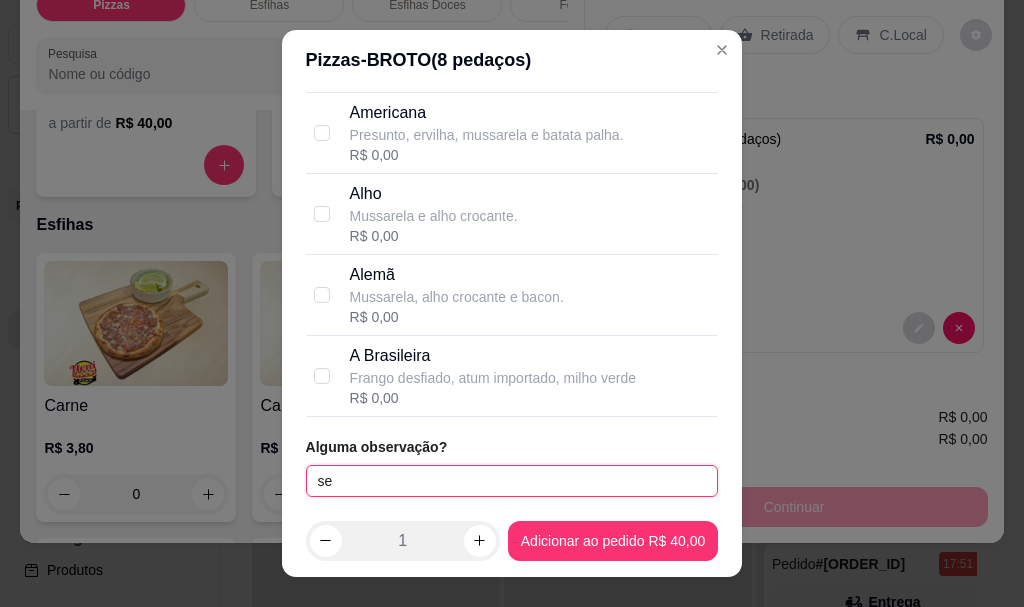 type on "s" 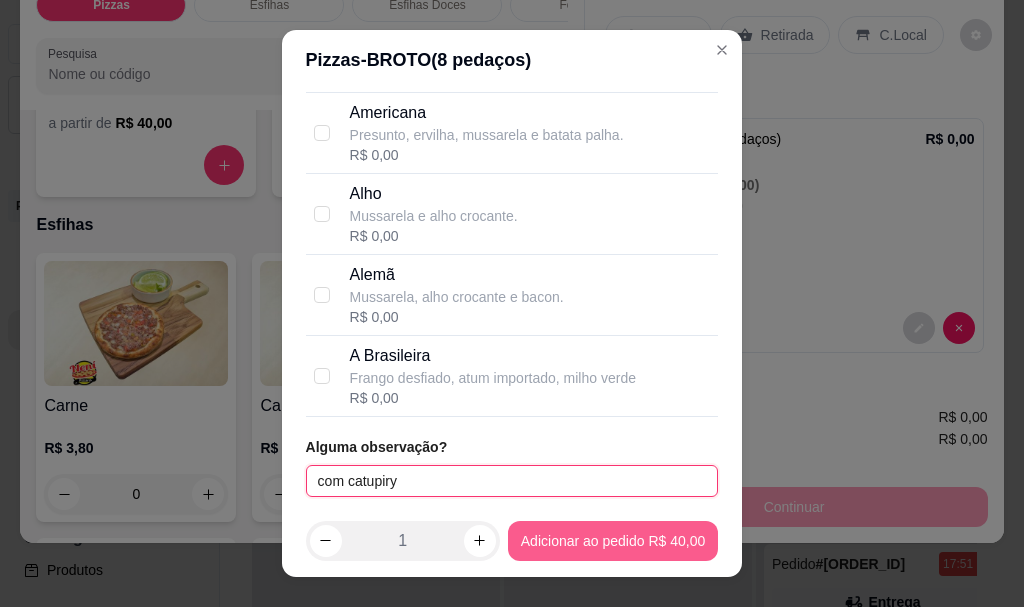 type on "com catupiry" 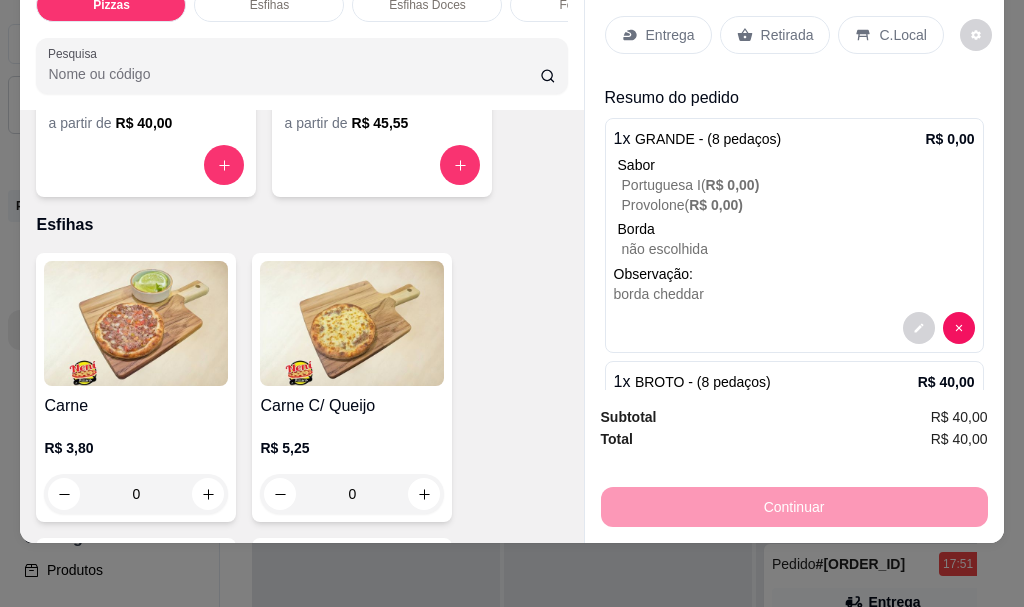 scroll, scrollTop: 0, scrollLeft: 0, axis: both 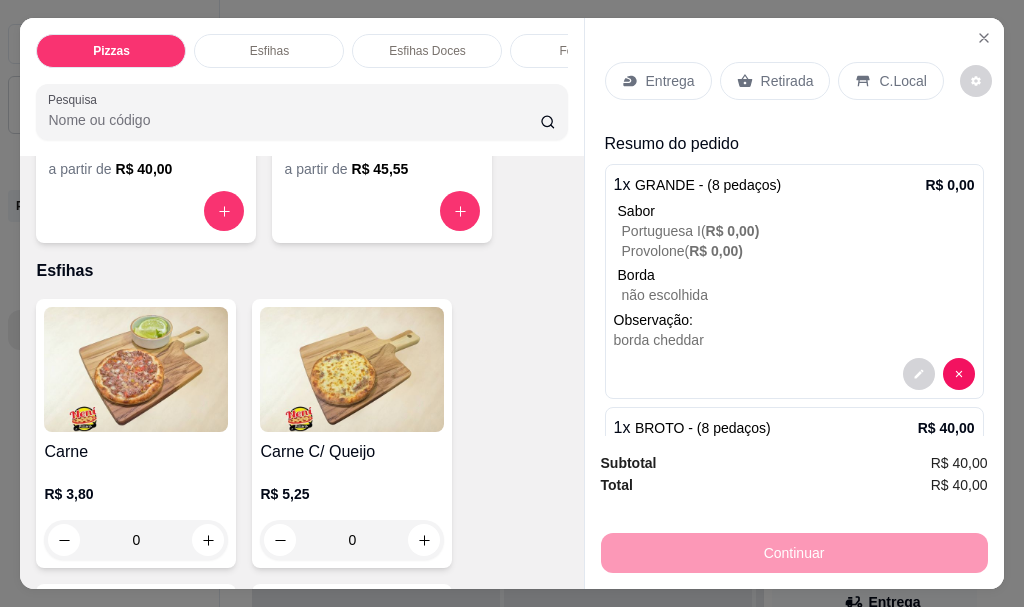 click on "Entrega" at bounding box center [670, 81] 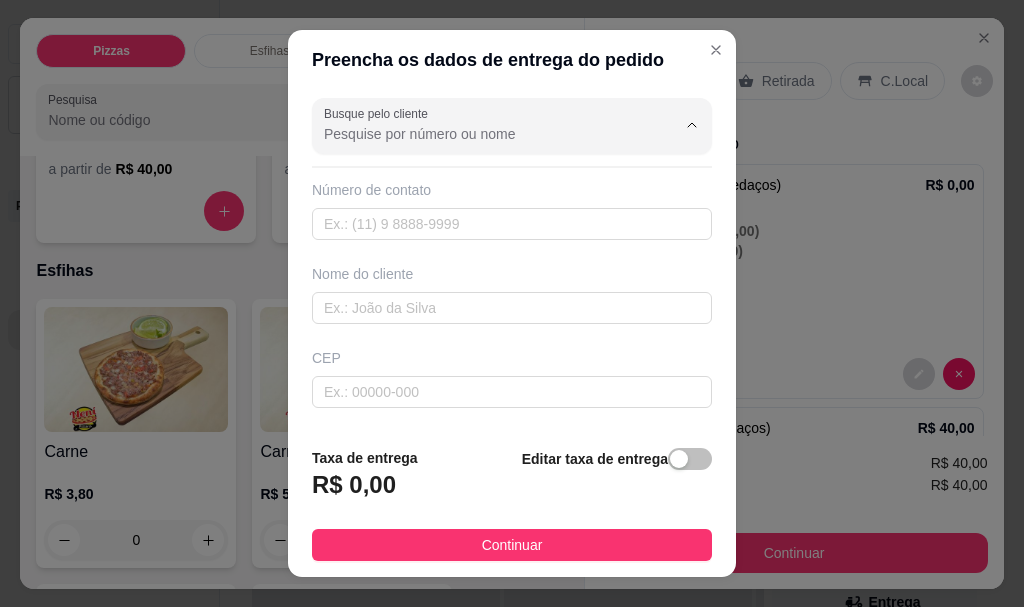 click on "Busque pelo cliente" at bounding box center (484, 134) 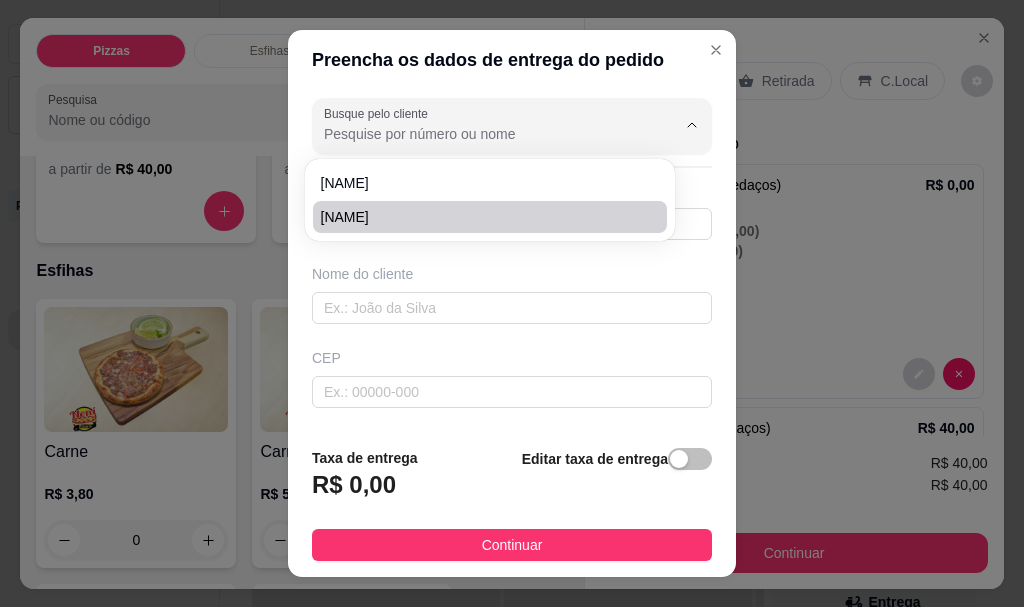 click on "[NAME]" at bounding box center (480, 217) 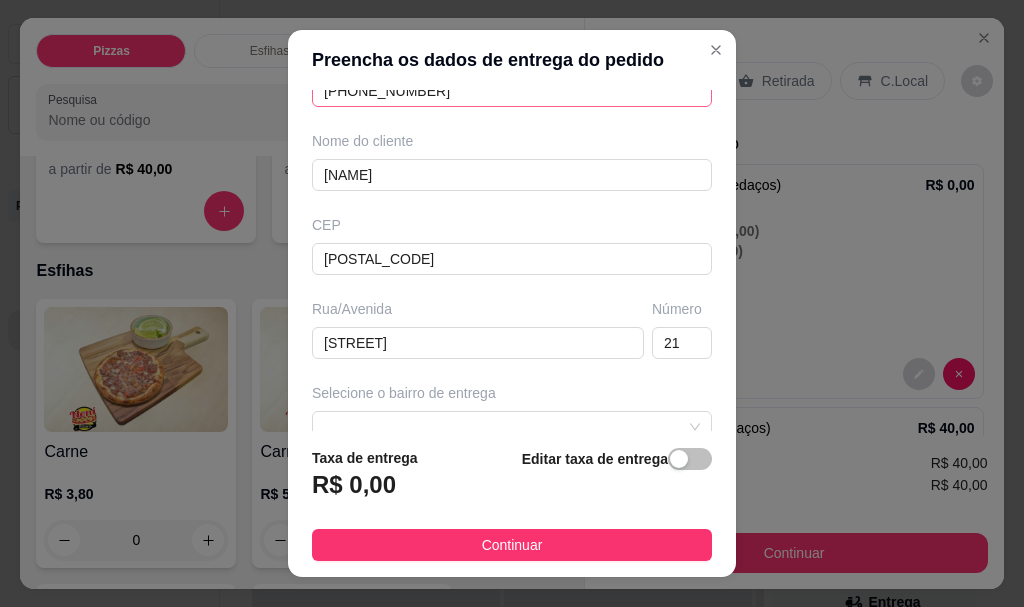 scroll, scrollTop: 0, scrollLeft: 0, axis: both 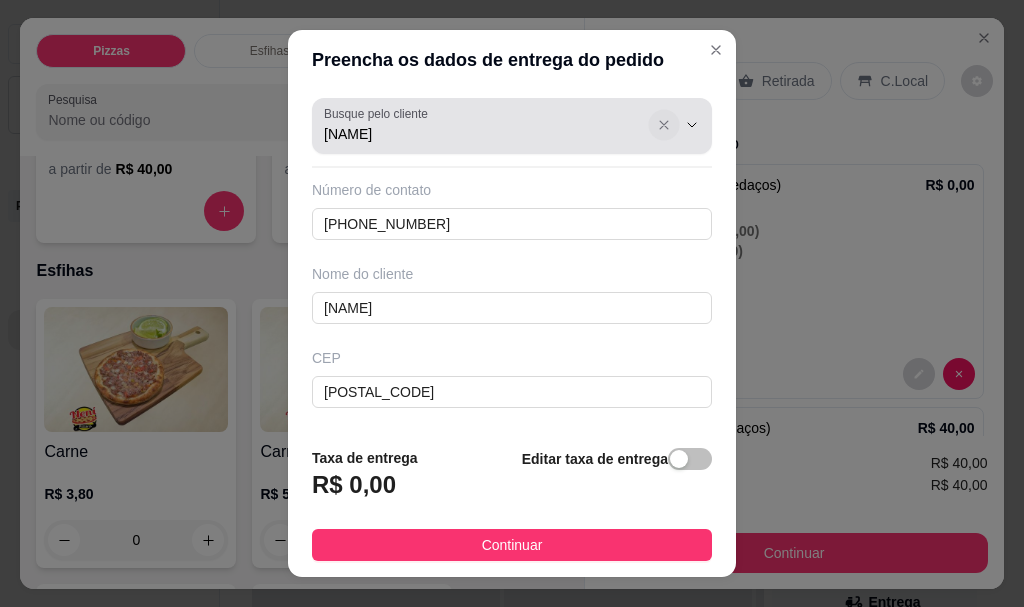 click 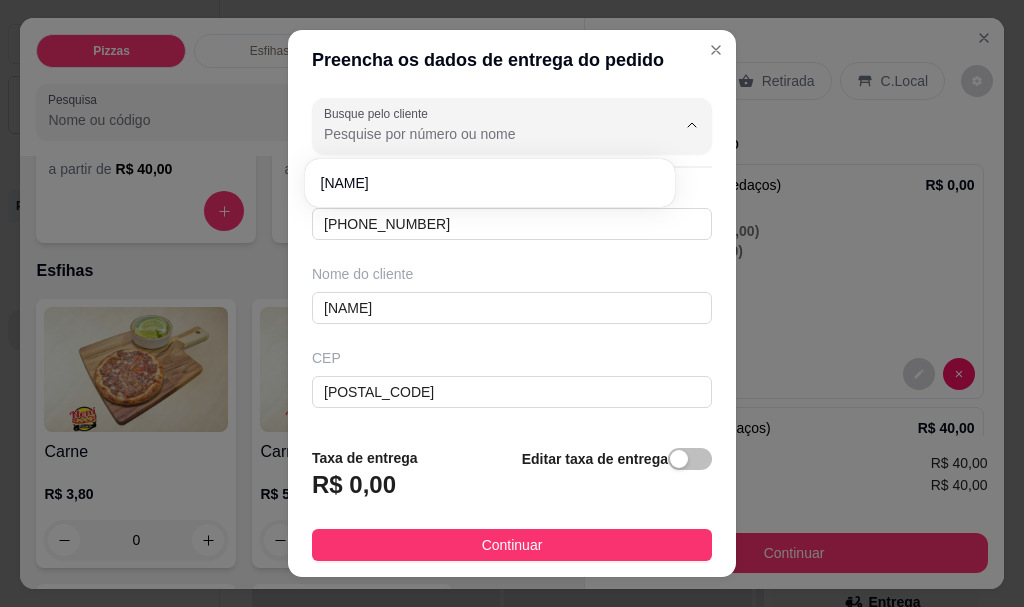 click on "Busque pelo cliente" at bounding box center (484, 134) 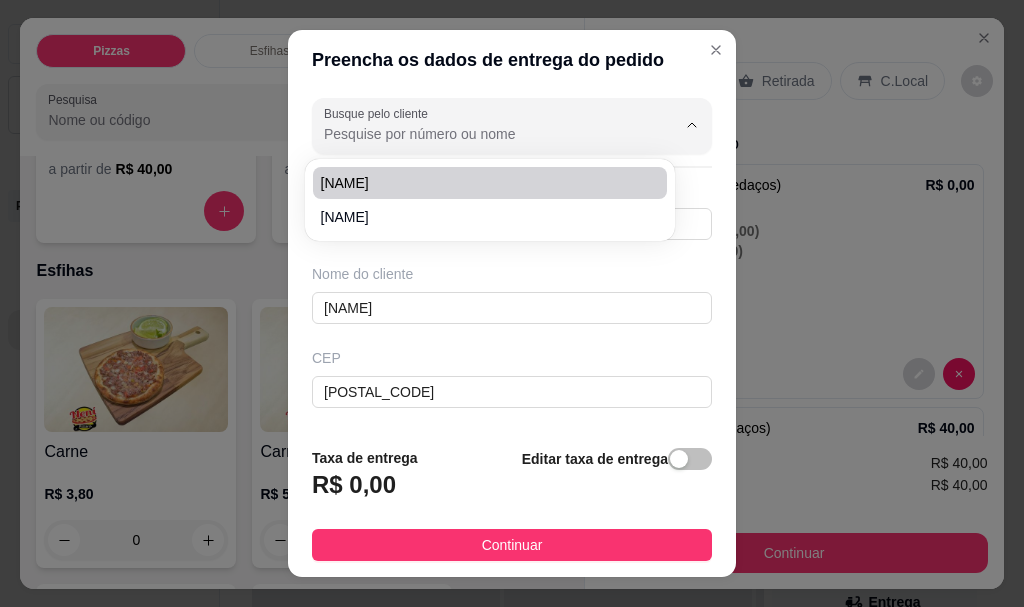 click on "Busque pelo cliente" at bounding box center (484, 134) 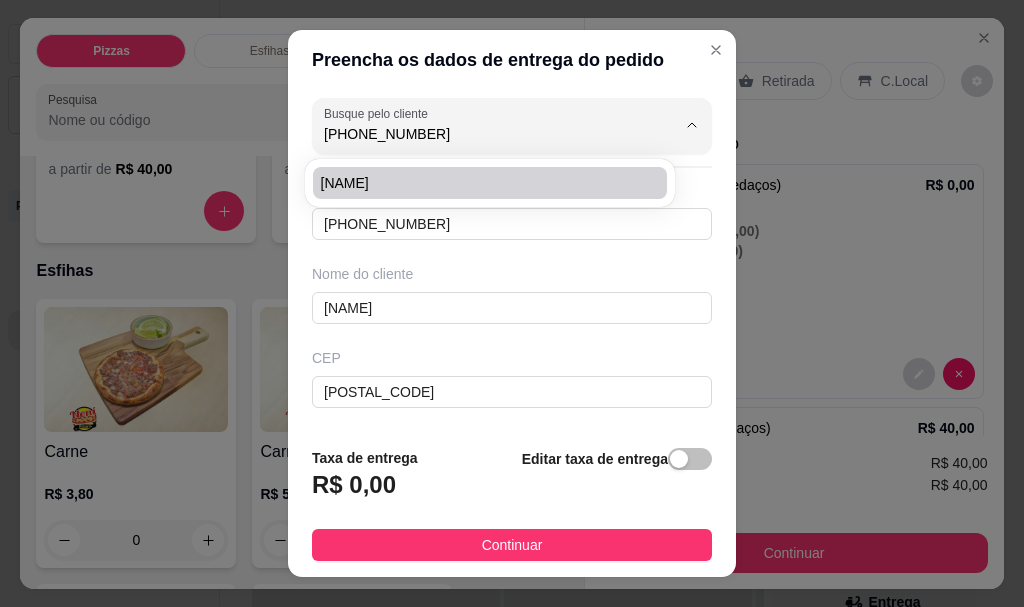 click on "[NAME]" at bounding box center [480, 183] 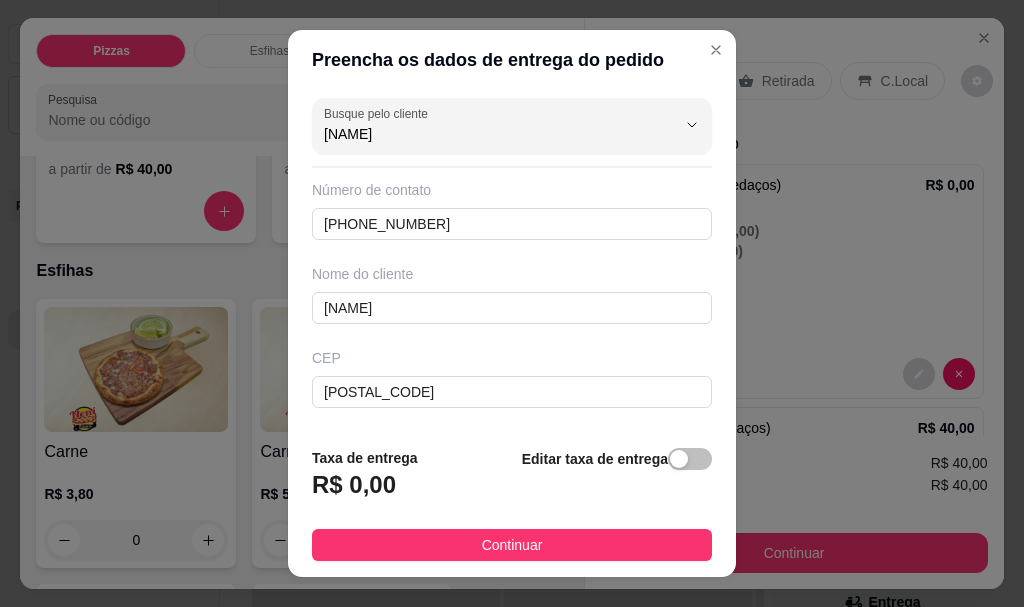 scroll, scrollTop: 333, scrollLeft: 0, axis: vertical 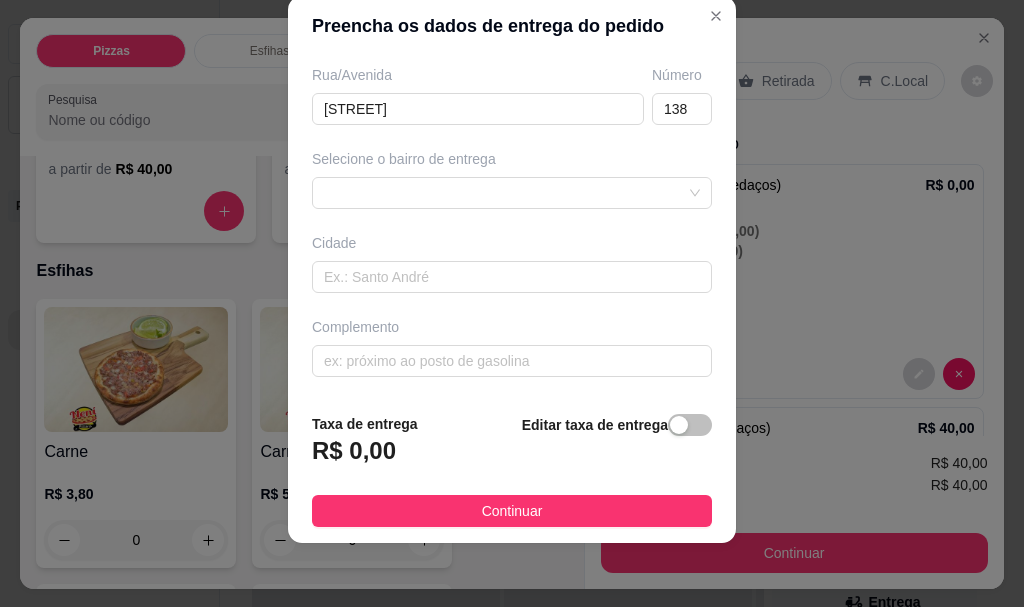 type on "[NAME]" 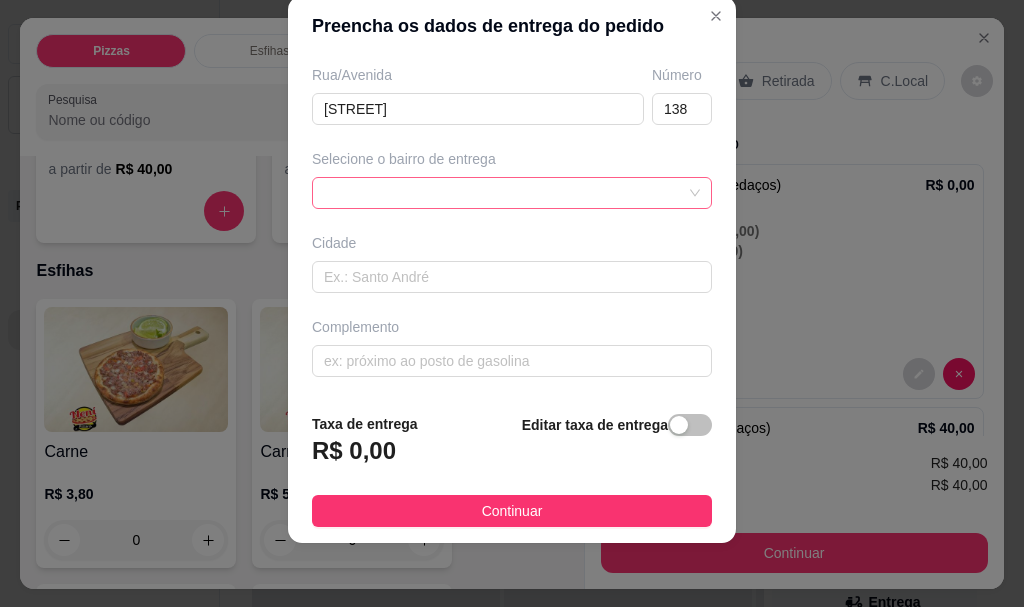 drag, startPoint x: 439, startPoint y: 212, endPoint x: 436, endPoint y: 190, distance: 22.203604 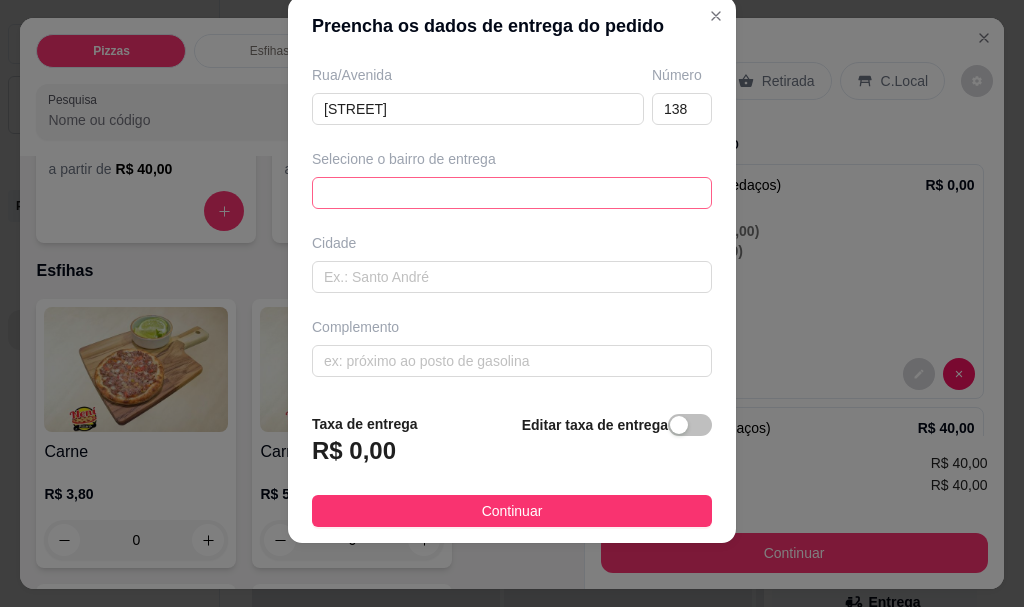 click at bounding box center (512, 193) 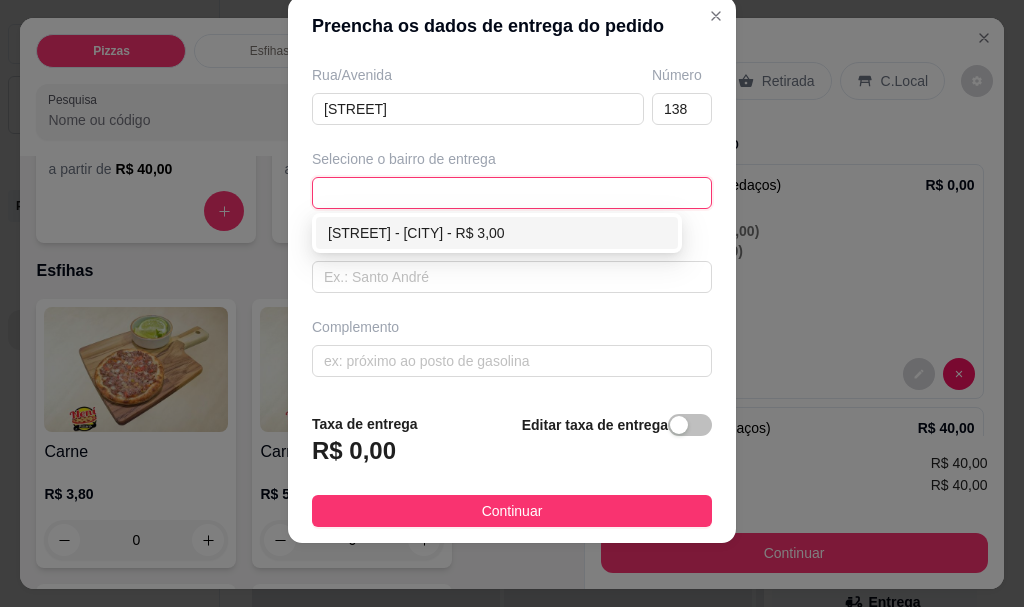 click on "[STREET] - [CITY] - R$ 3,00" at bounding box center [497, 233] 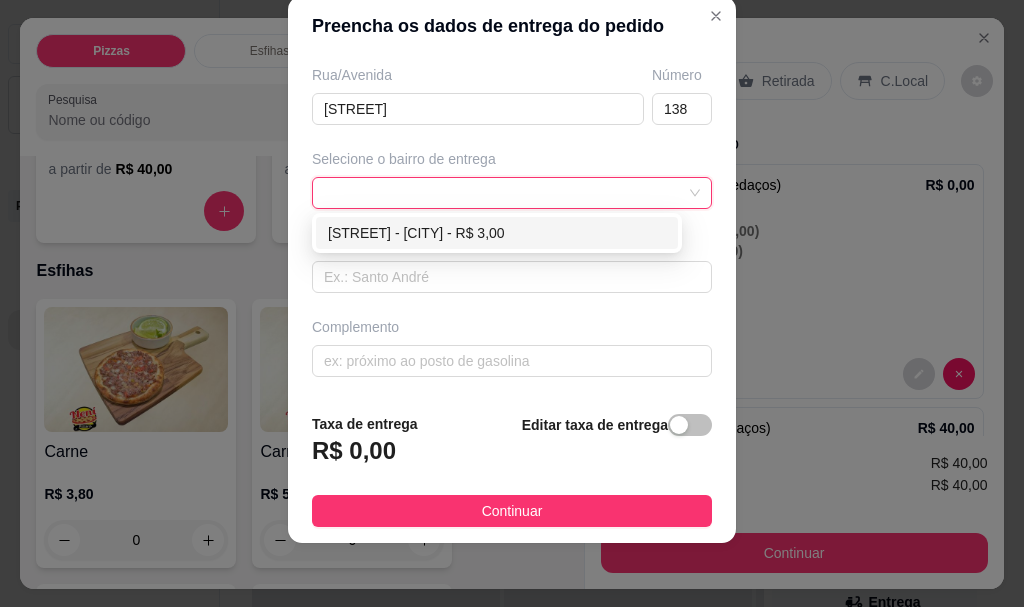 type on "[CITY]" 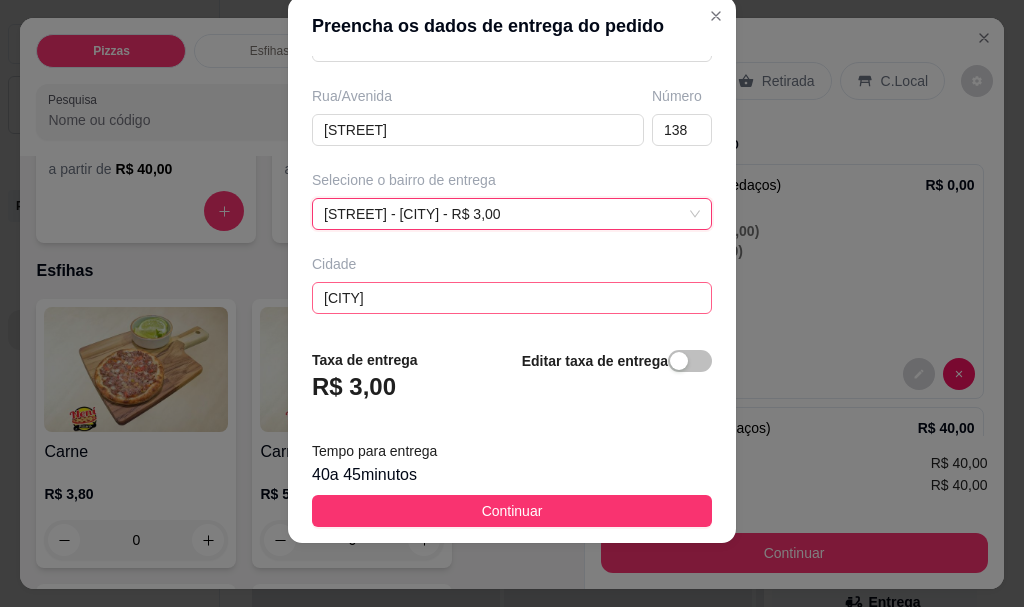 scroll, scrollTop: 333, scrollLeft: 0, axis: vertical 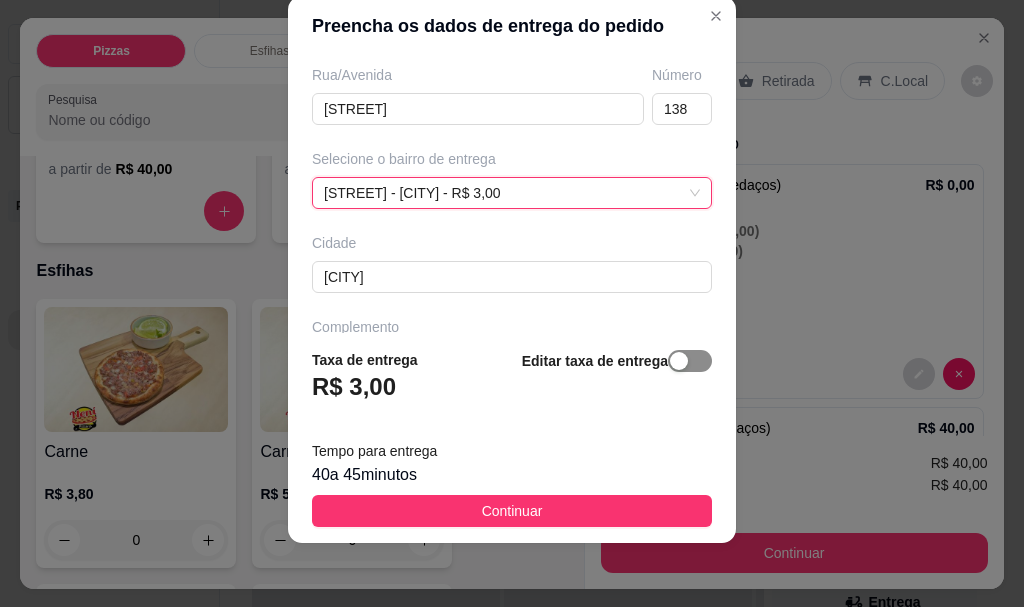 click at bounding box center [690, 361] 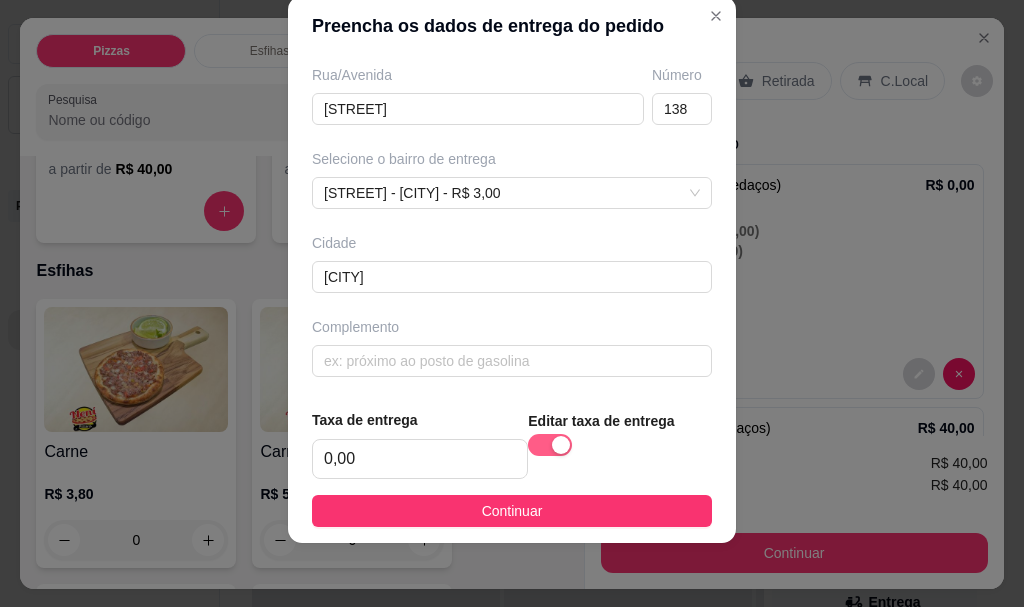 click at bounding box center (550, 445) 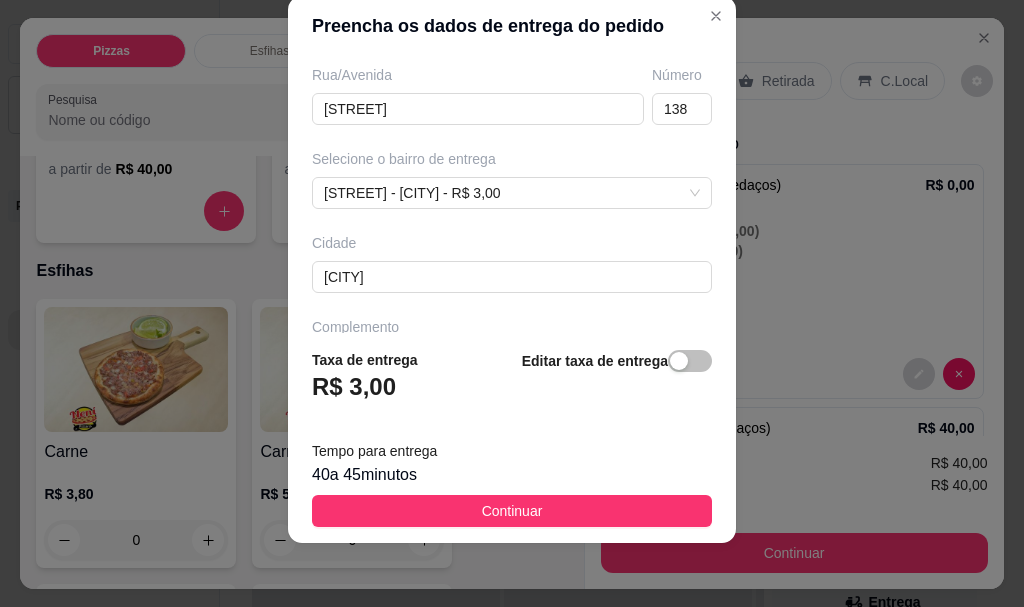scroll, scrollTop: 0, scrollLeft: 0, axis: both 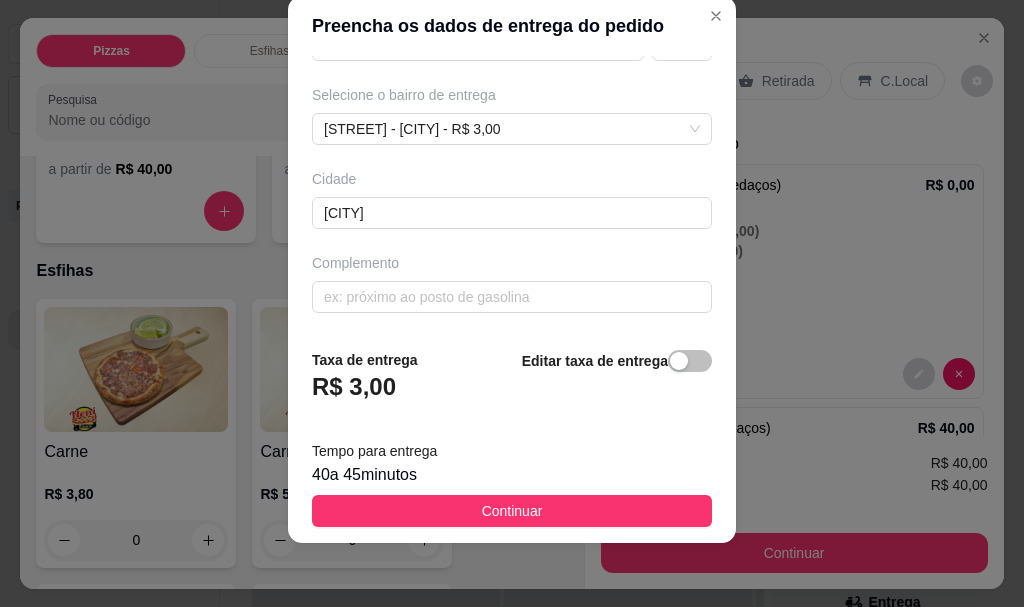 click on "[TIME_RANGE] minutos" at bounding box center [512, 475] 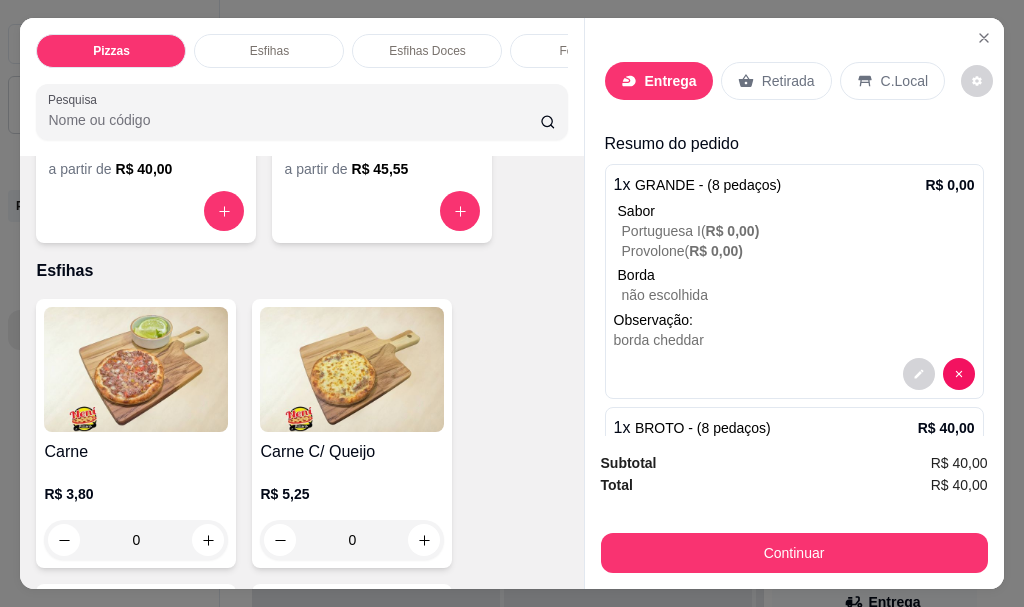 scroll, scrollTop: 214, scrollLeft: 0, axis: vertical 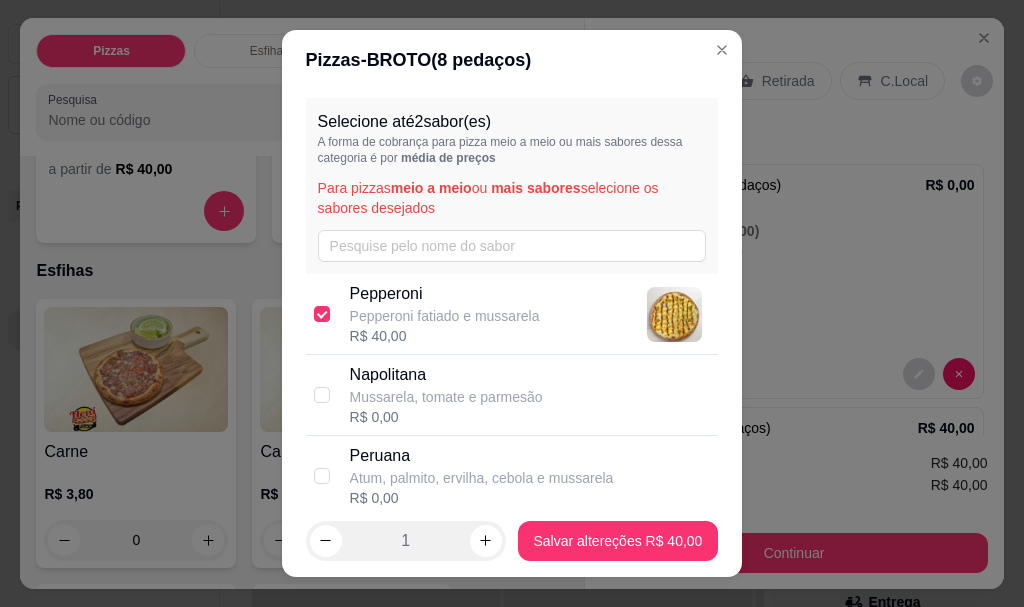 click on "R$ 40,00" at bounding box center [445, 336] 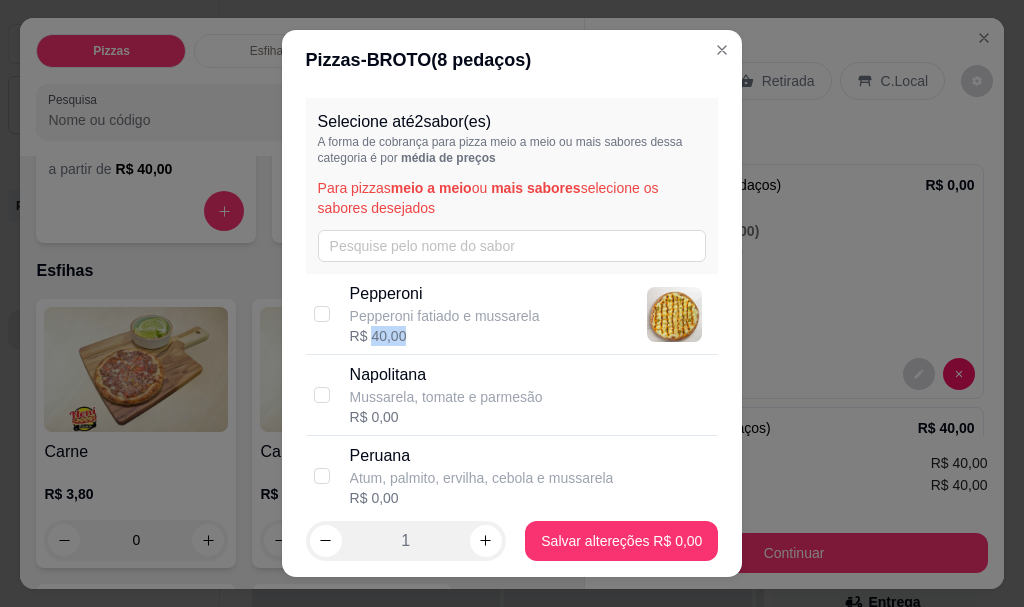click on "R$ 40,00" at bounding box center [445, 336] 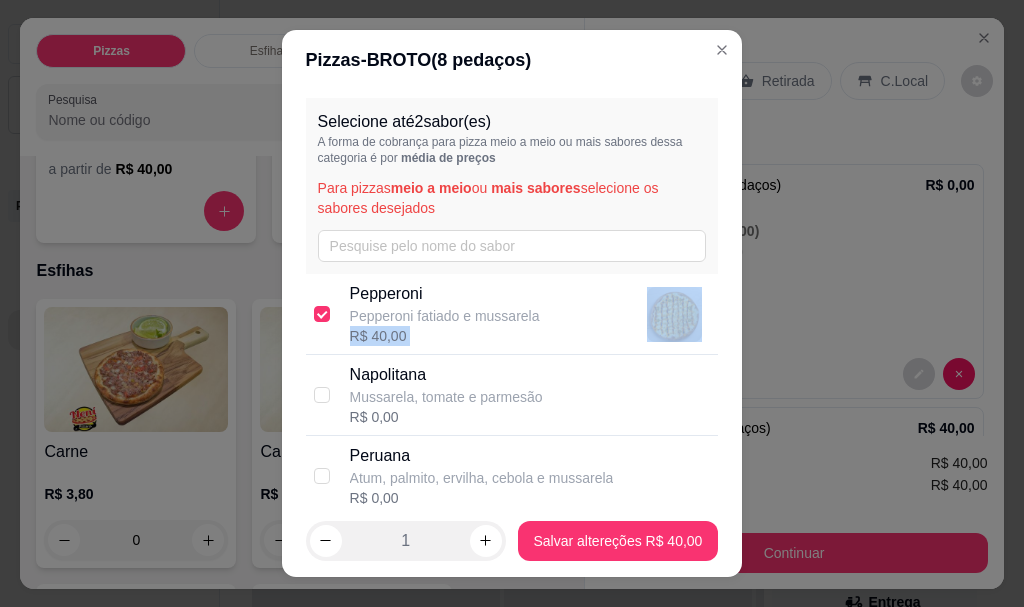 click on "R$ 40,00" at bounding box center [445, 336] 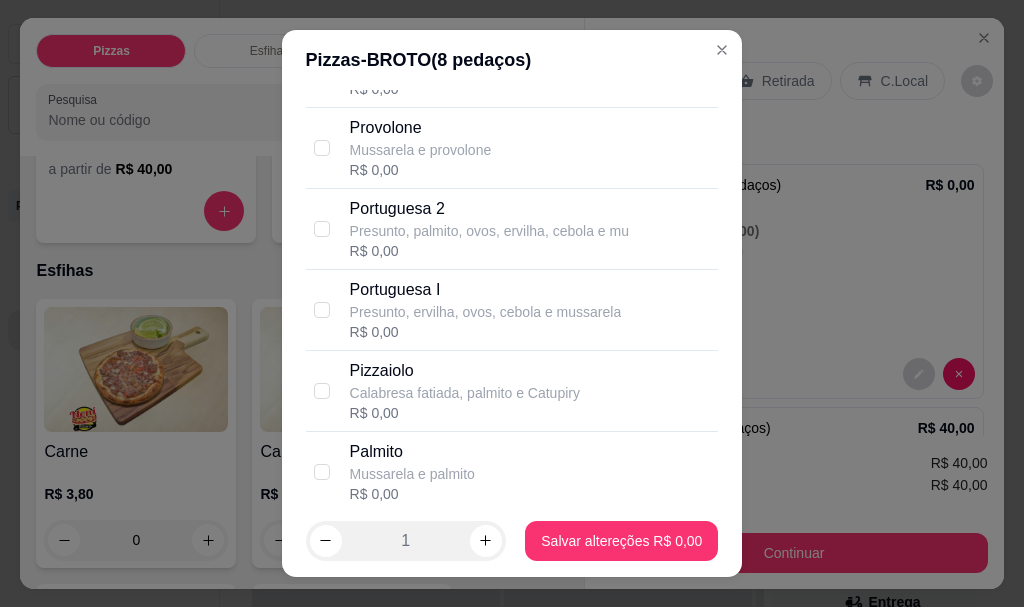 scroll, scrollTop: 1500, scrollLeft: 0, axis: vertical 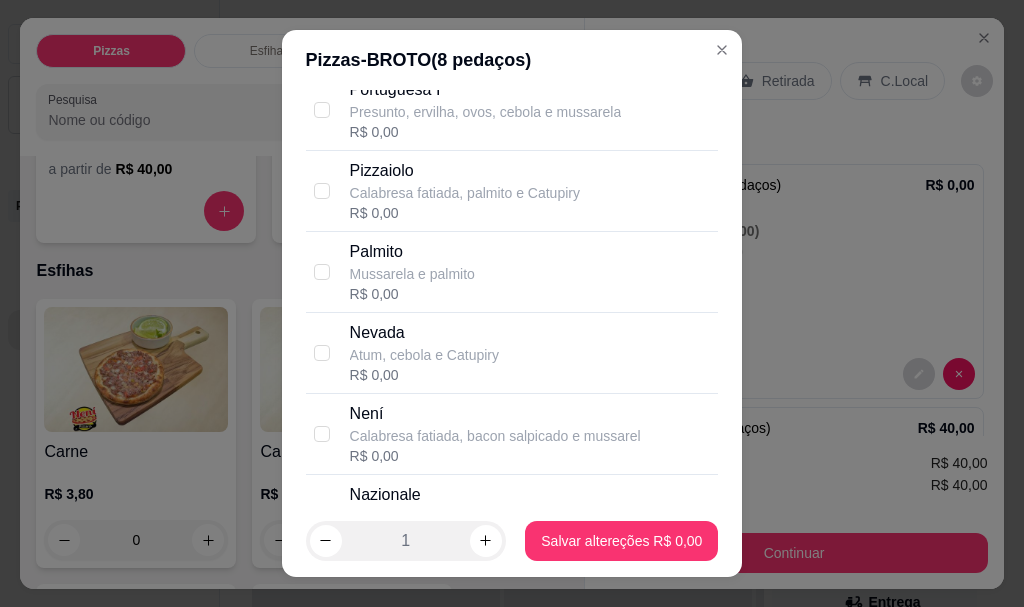 click on "Atum, cebola e Catupiry" at bounding box center (424, 355) 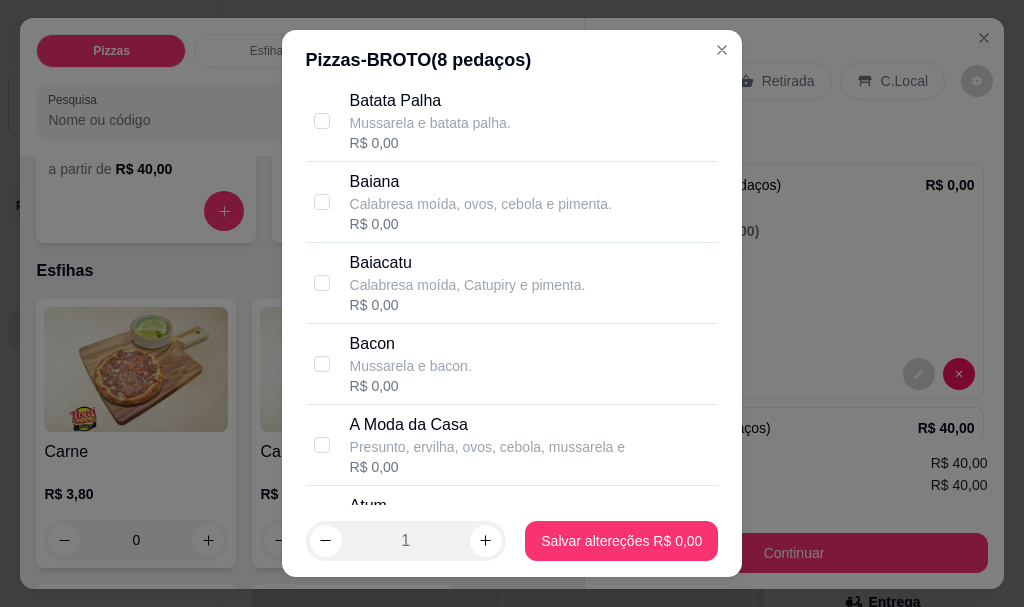 scroll, scrollTop: 4474, scrollLeft: 0, axis: vertical 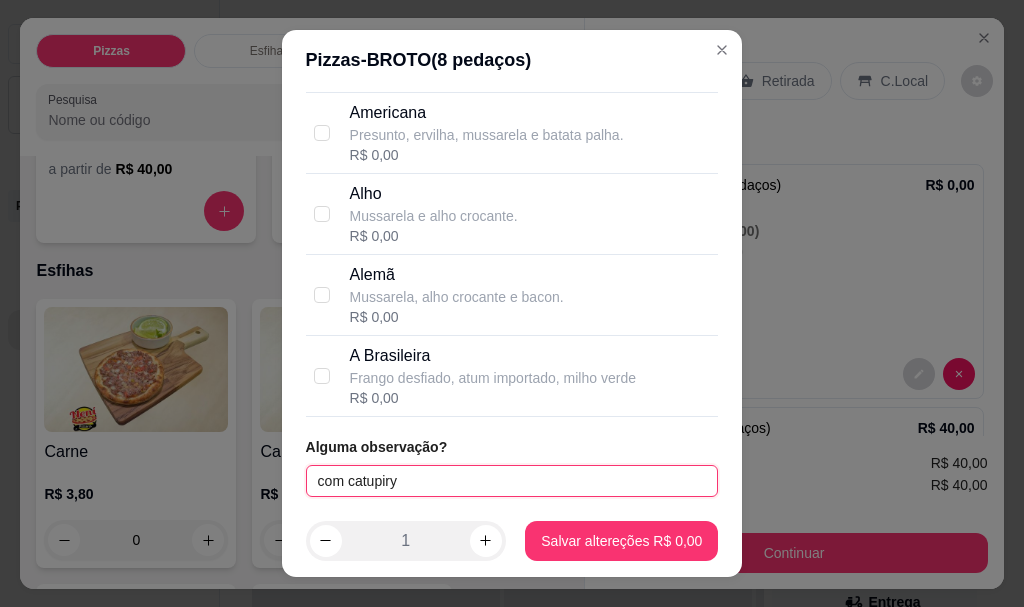 drag, startPoint x: 363, startPoint y: 471, endPoint x: 262, endPoint y: 464, distance: 101.24229 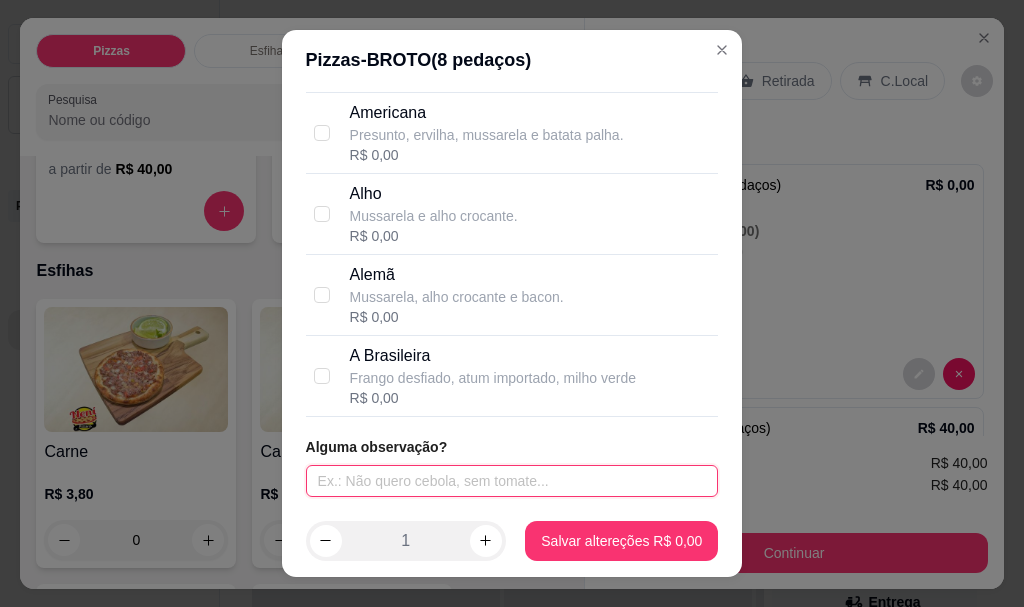 type 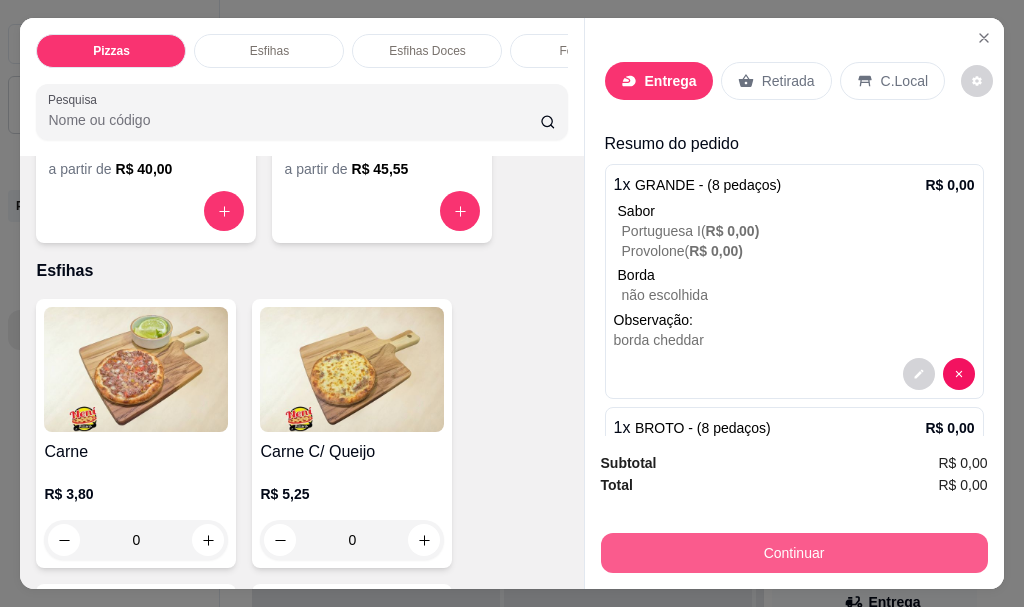 click on "Continuar" at bounding box center (794, 553) 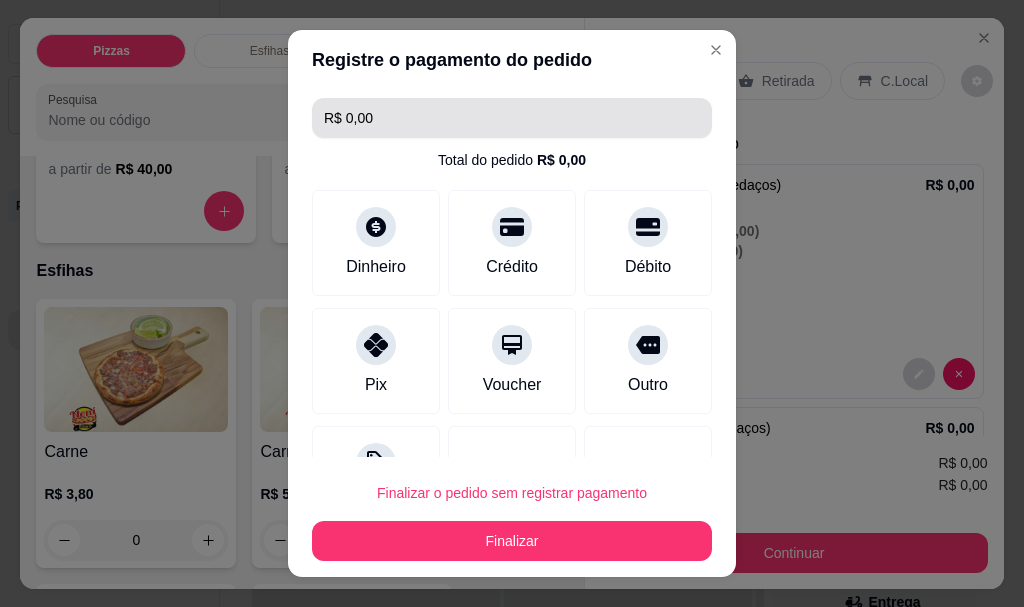click on "R$ 0,00" at bounding box center (512, 118) 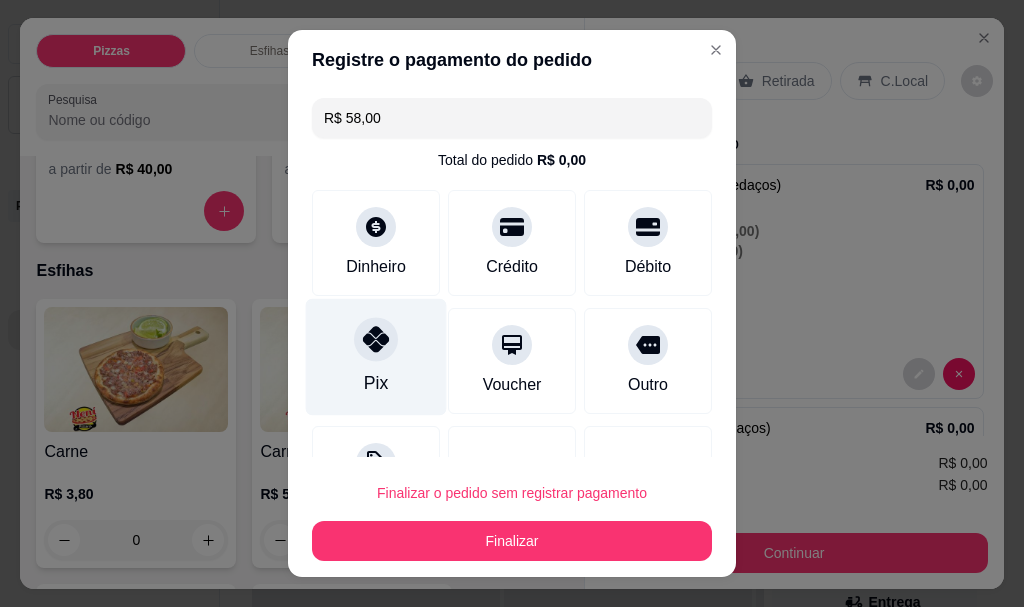 click on "Pix" at bounding box center [376, 357] 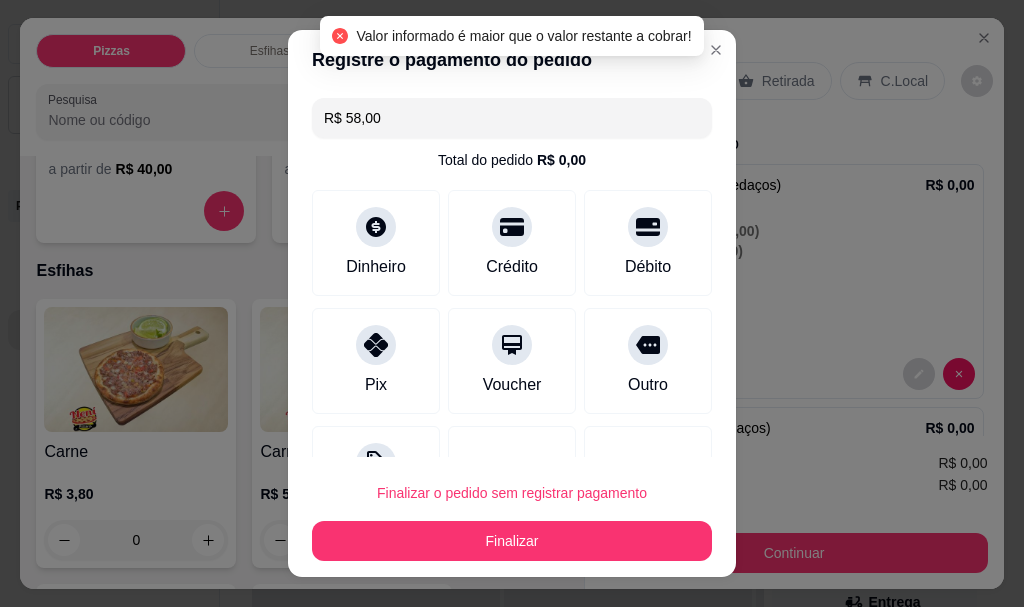 scroll, scrollTop: 34, scrollLeft: 0, axis: vertical 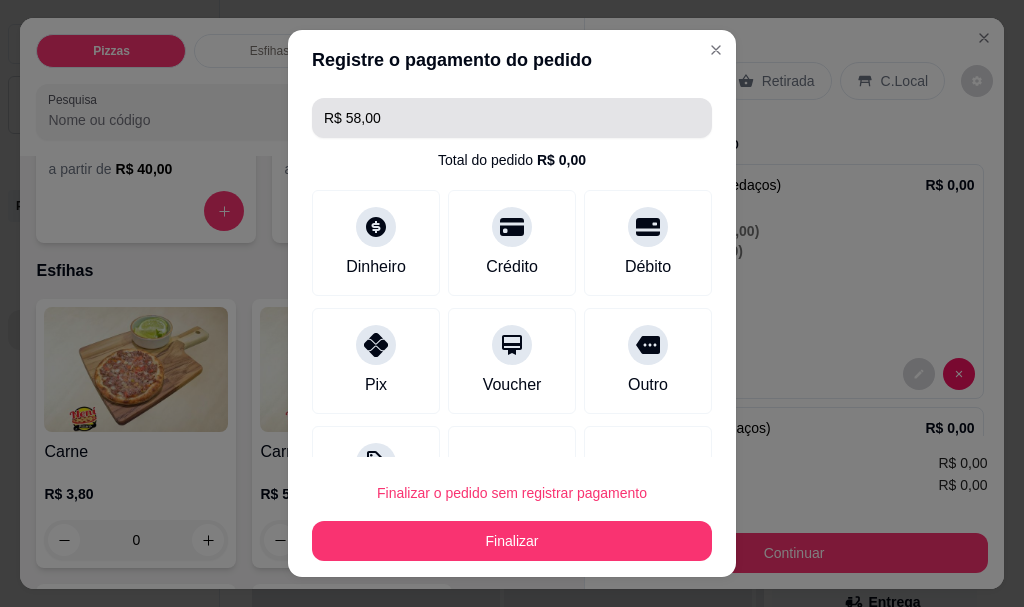 click on "R$ 58,00" at bounding box center [512, 118] 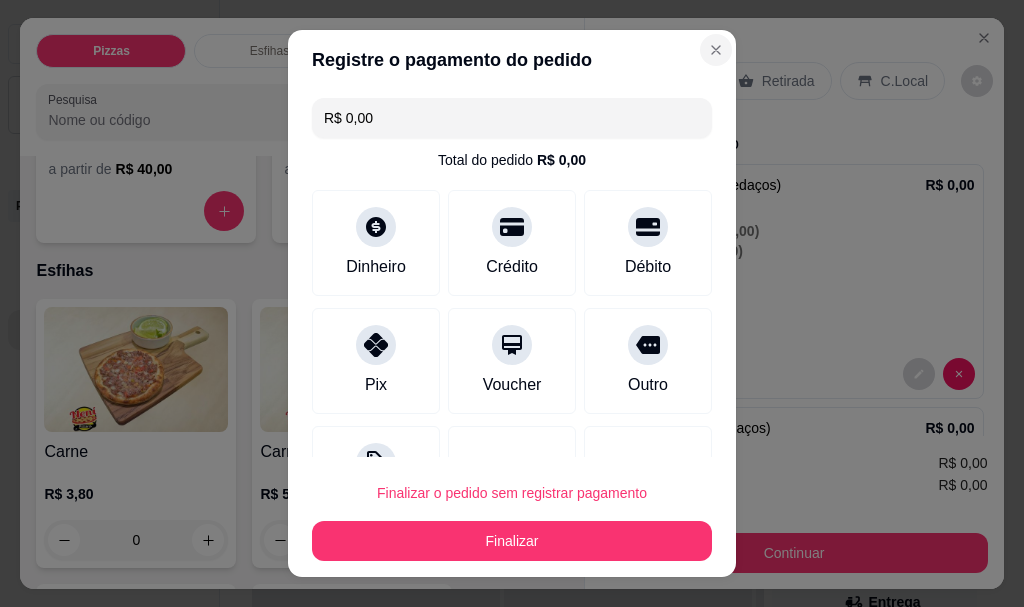 type on "R$ 0,00" 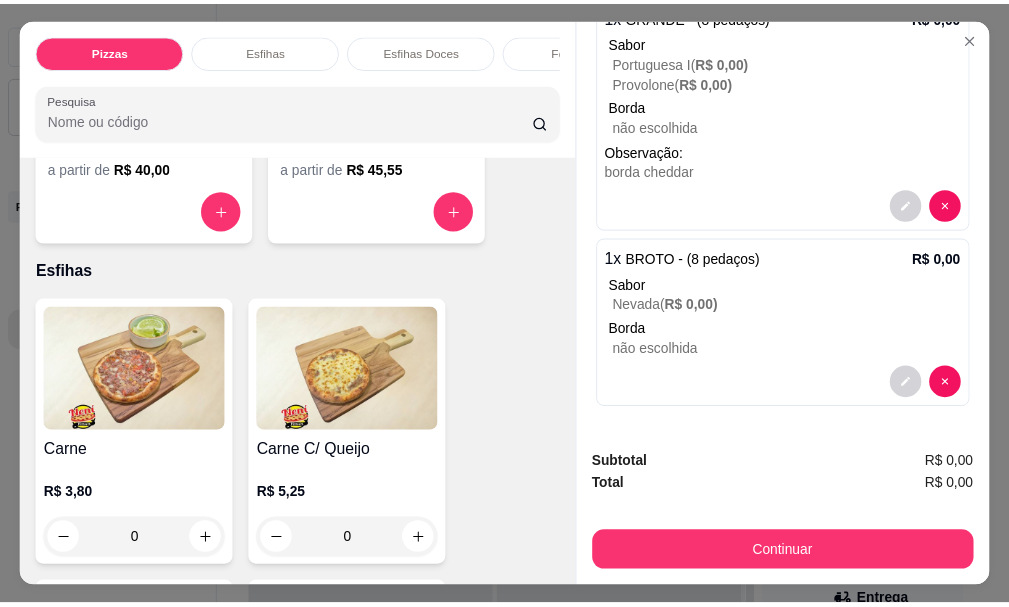 scroll, scrollTop: 0, scrollLeft: 0, axis: both 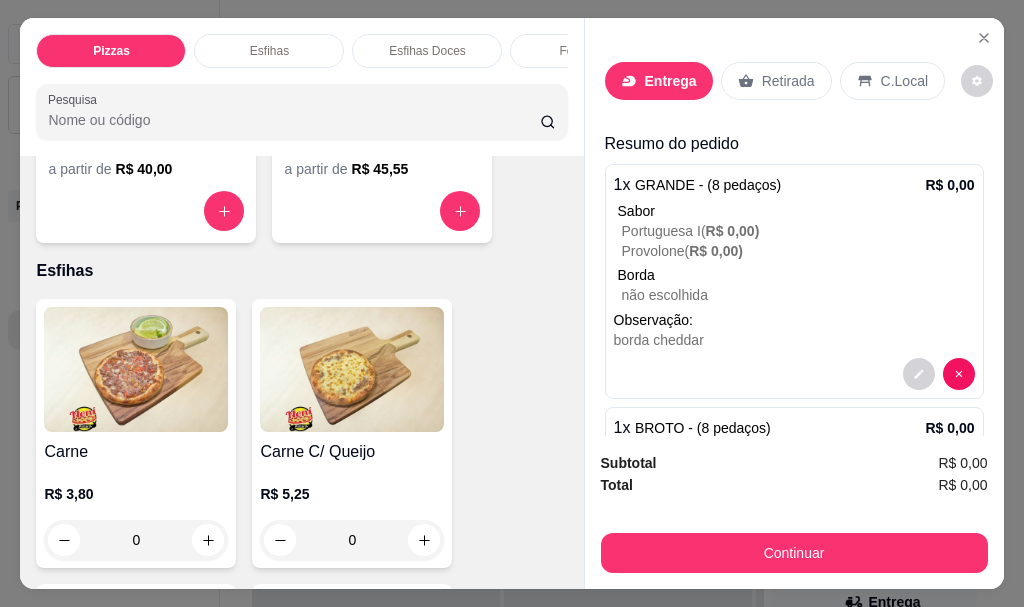click on "Retirada" at bounding box center [788, 81] 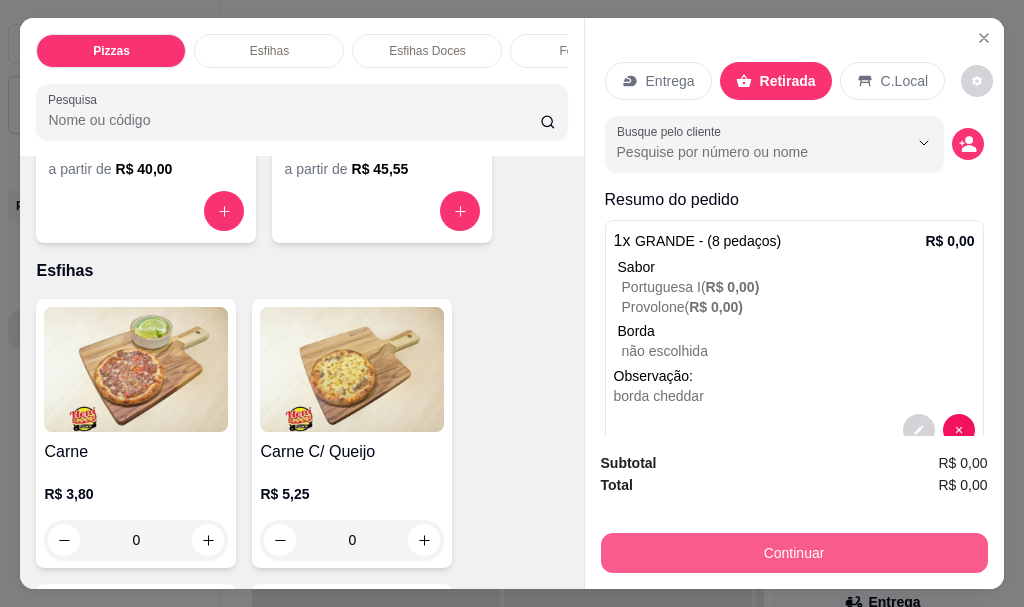 click on "Continuar" at bounding box center (794, 553) 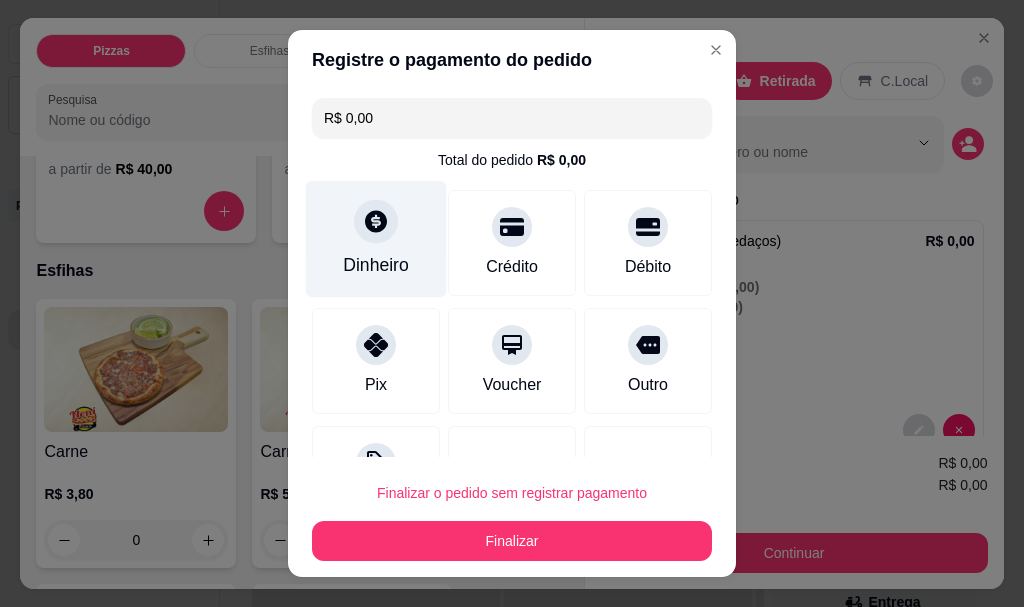 click on "Dinheiro" at bounding box center (376, 239) 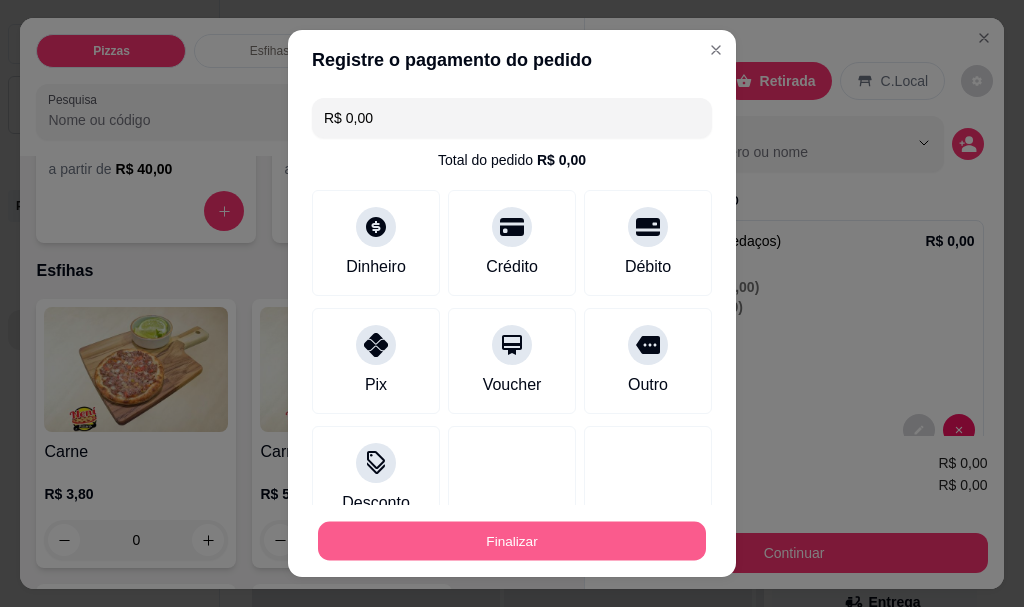 click on "Finalizar" at bounding box center (512, 540) 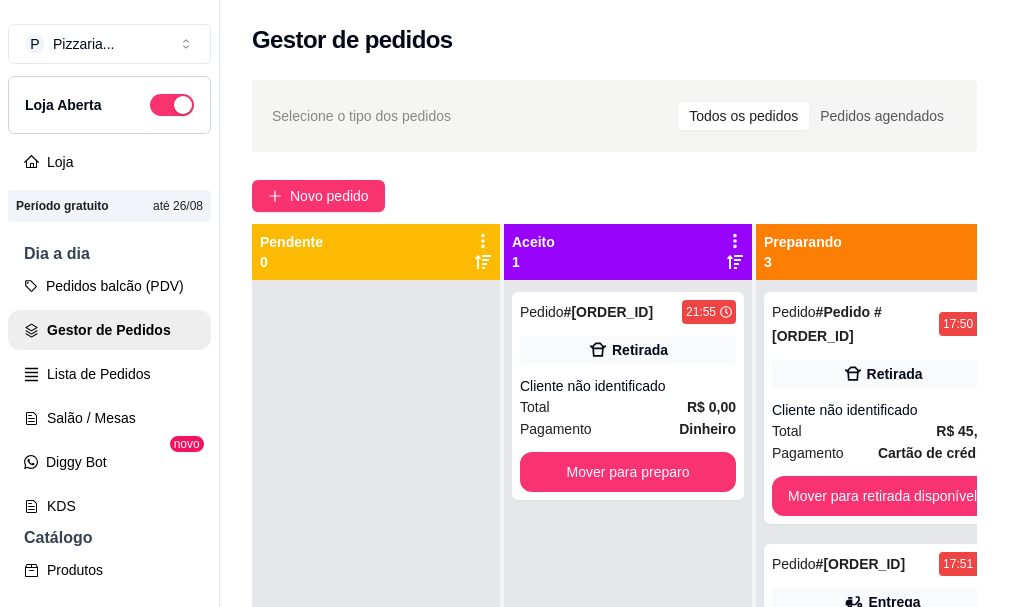 click on "Aceito 1" at bounding box center (628, 252) 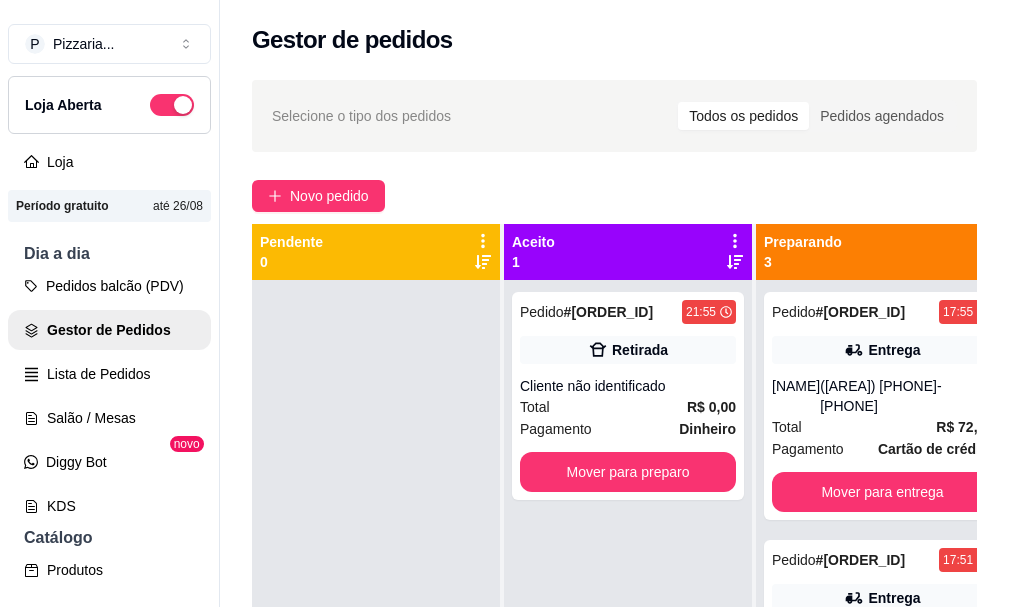 click 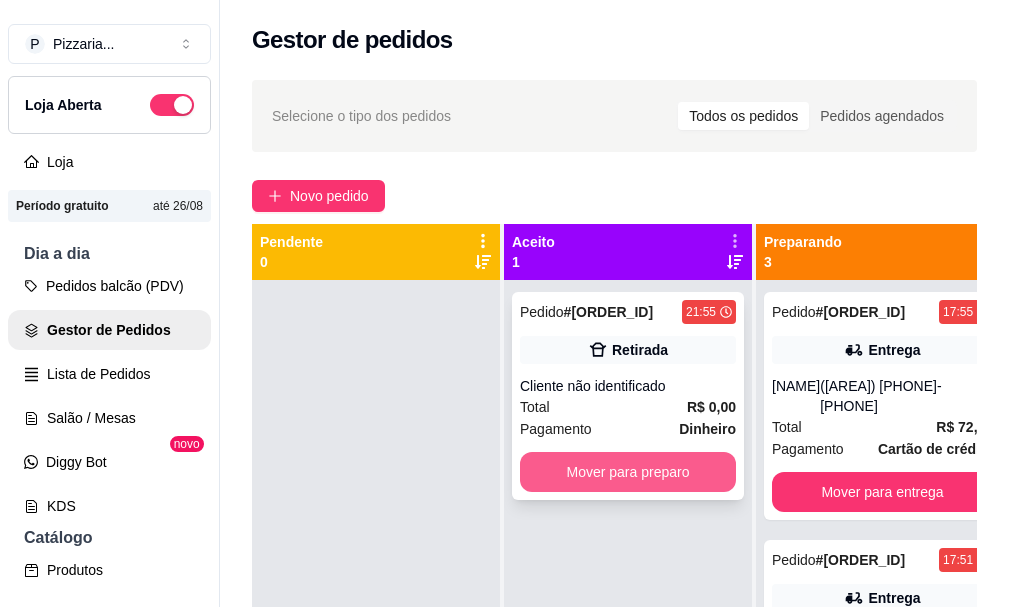 click on "Mover para preparo" at bounding box center [628, 472] 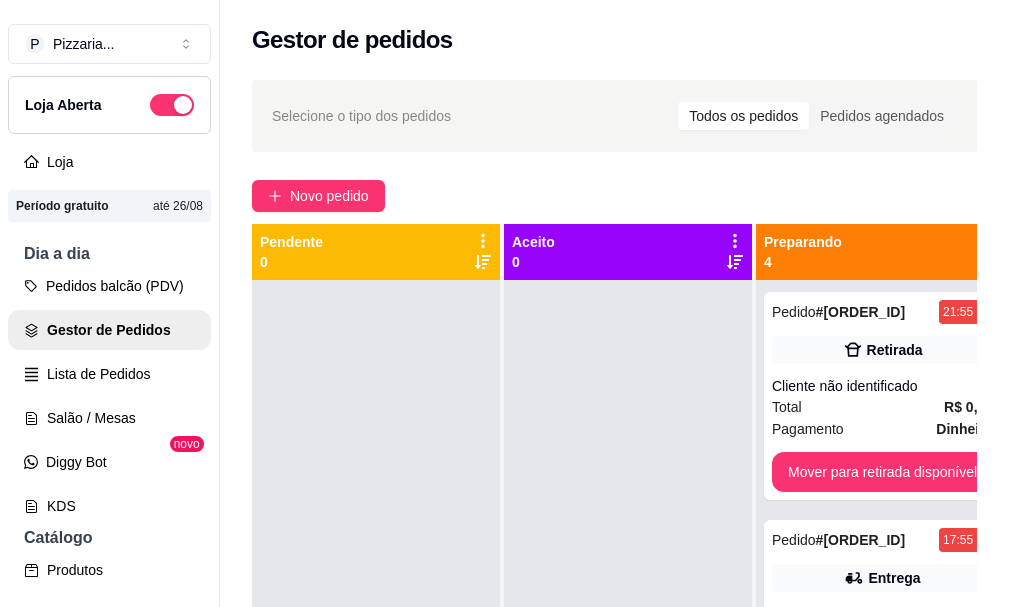 scroll, scrollTop: 100, scrollLeft: 0, axis: vertical 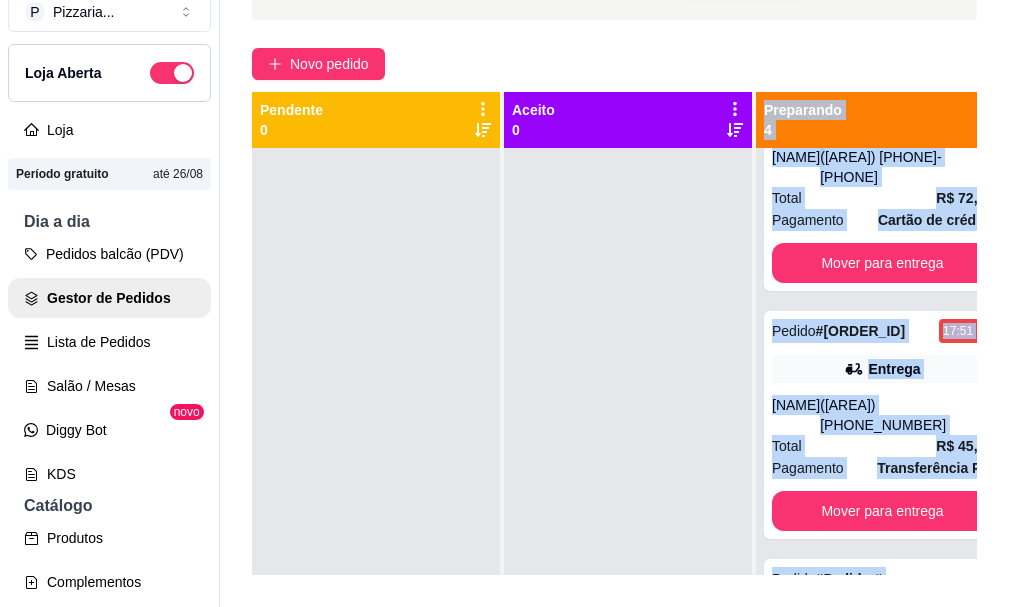 drag, startPoint x: 618, startPoint y: 583, endPoint x: 862, endPoint y: 581, distance: 244.0082 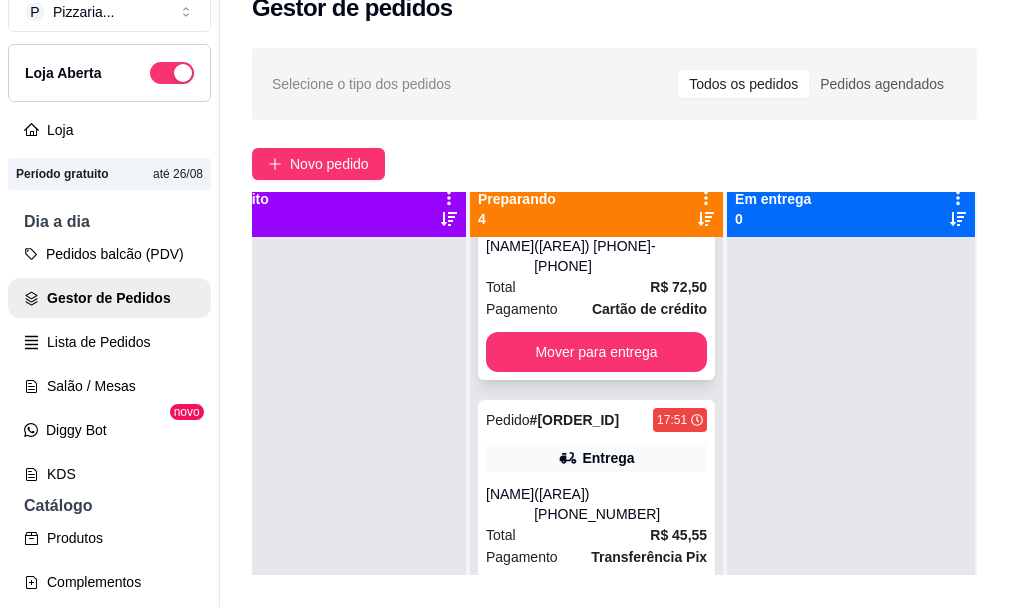scroll, scrollTop: 11, scrollLeft: 329, axis: both 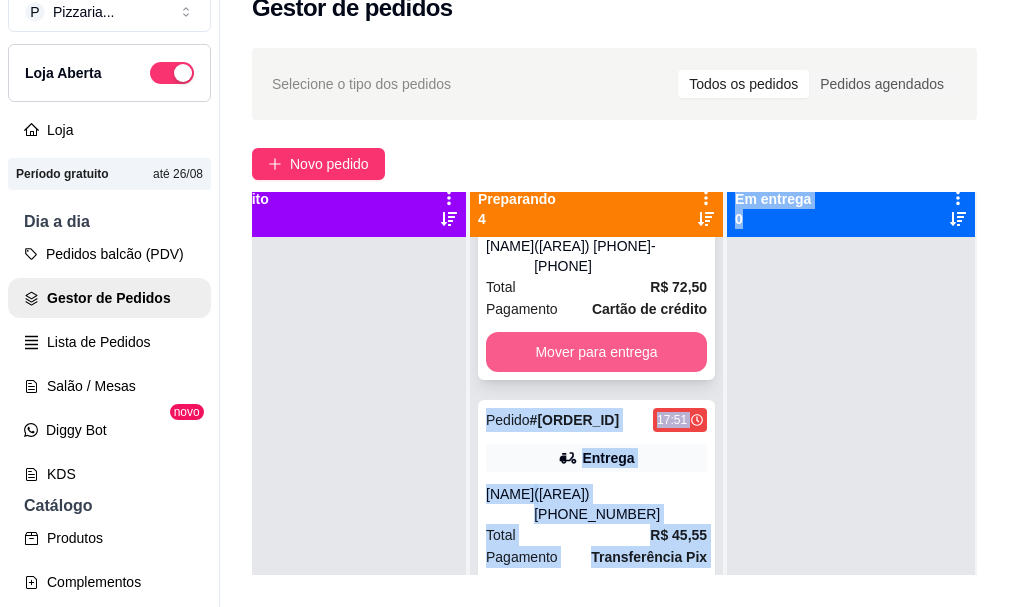 drag, startPoint x: 700, startPoint y: 317, endPoint x: 480, endPoint y: 337, distance: 220.90723 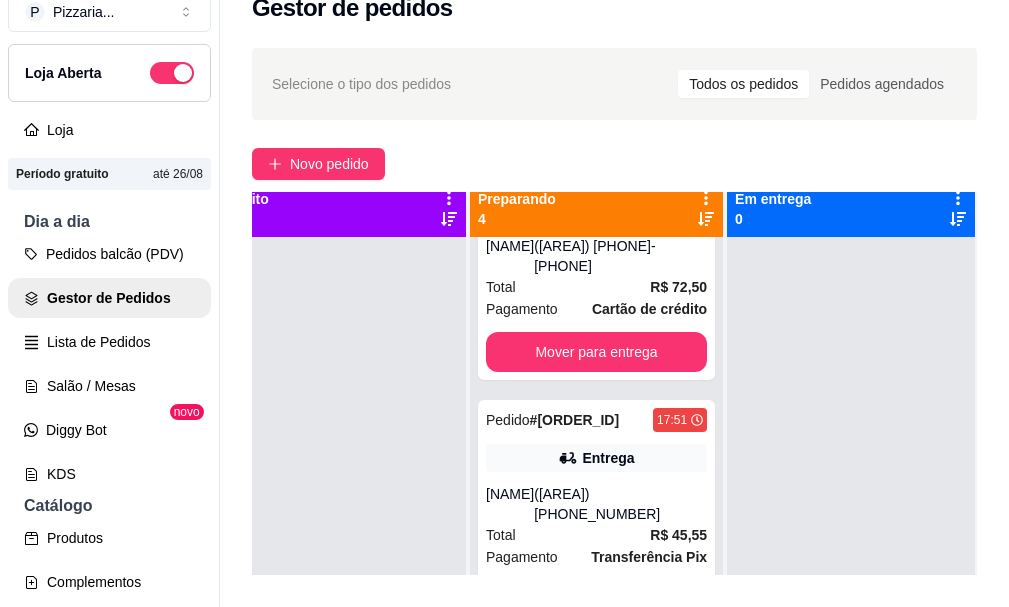drag, startPoint x: 360, startPoint y: 366, endPoint x: 288, endPoint y: 364, distance: 72.02777 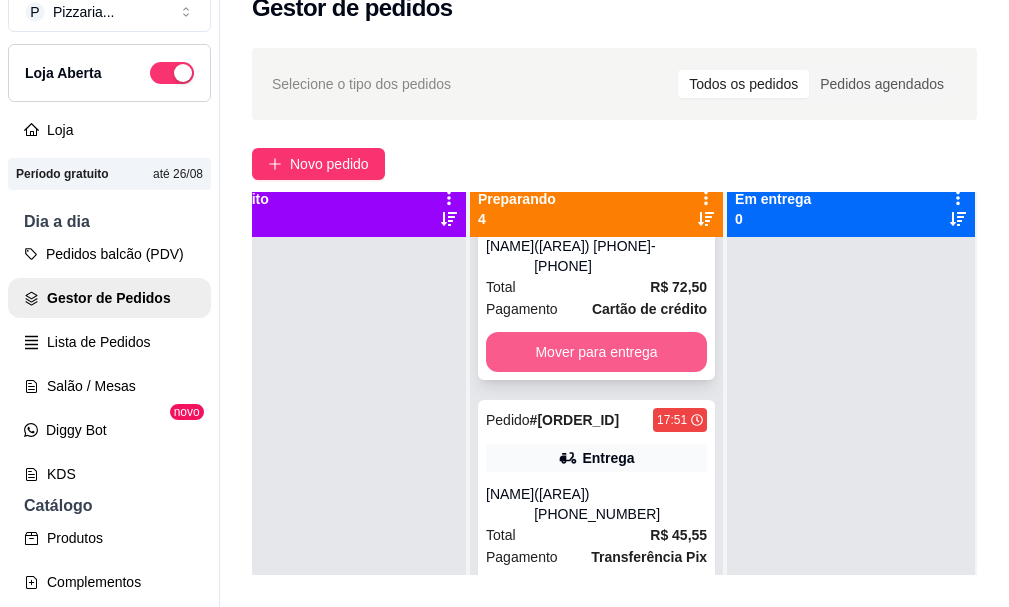 click on "Mover para entrega" at bounding box center [596, 352] 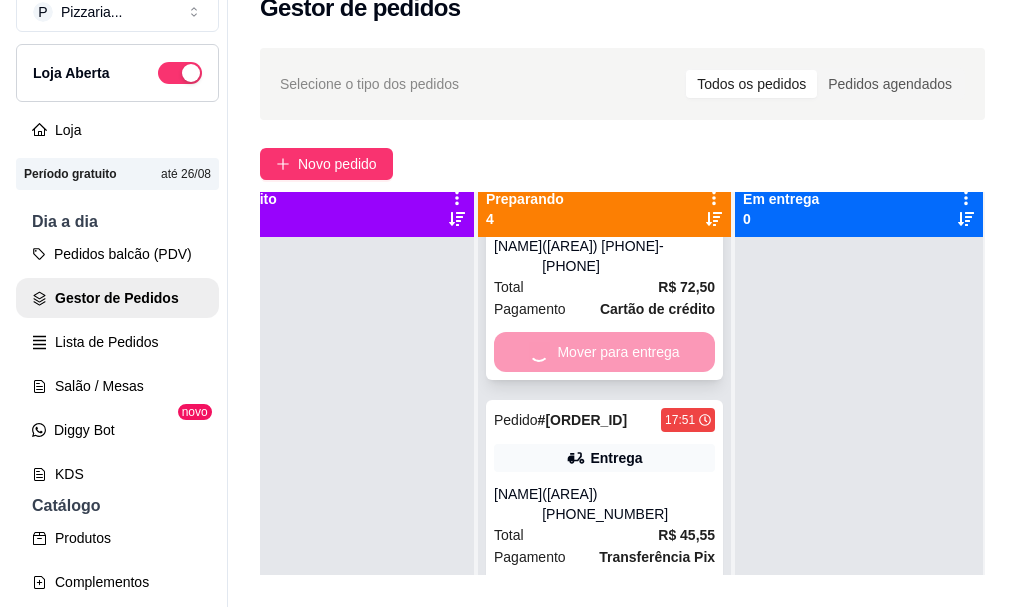 scroll, scrollTop: 97, scrollLeft: 0, axis: vertical 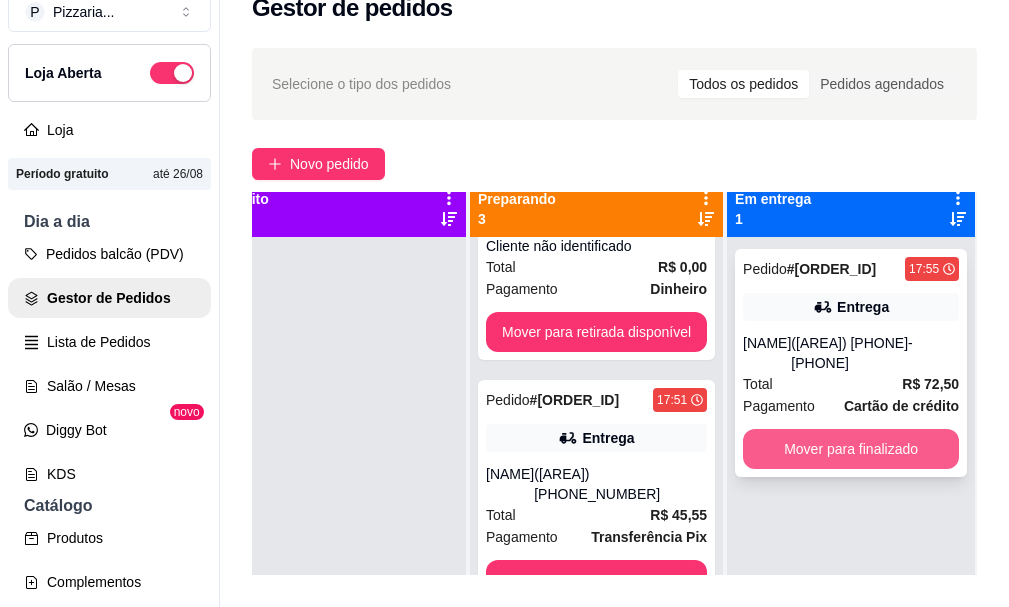 click on "Mover para finalizado" at bounding box center [851, 449] 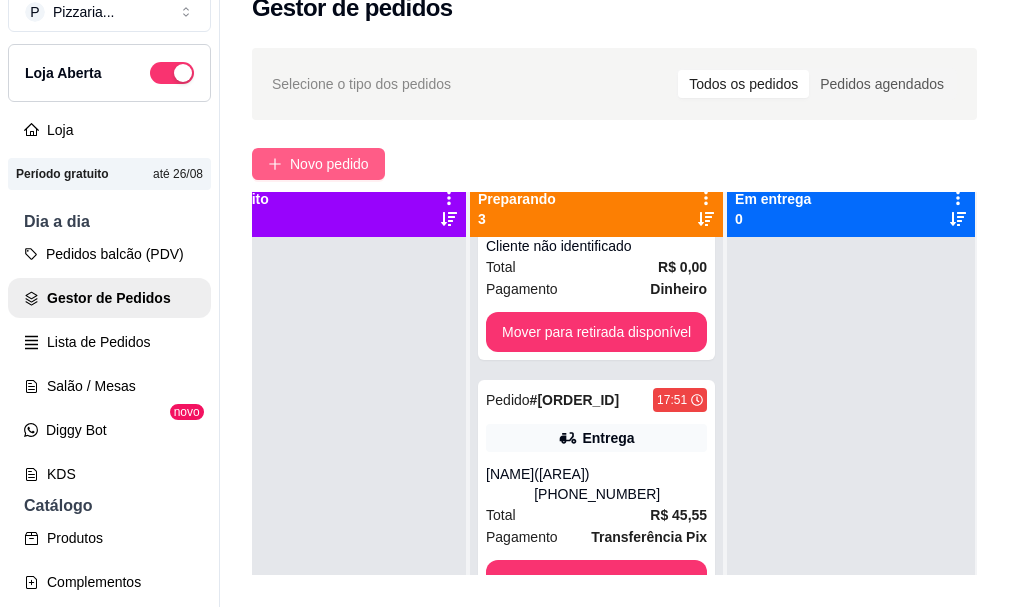 click on "Novo pedido" at bounding box center (329, 164) 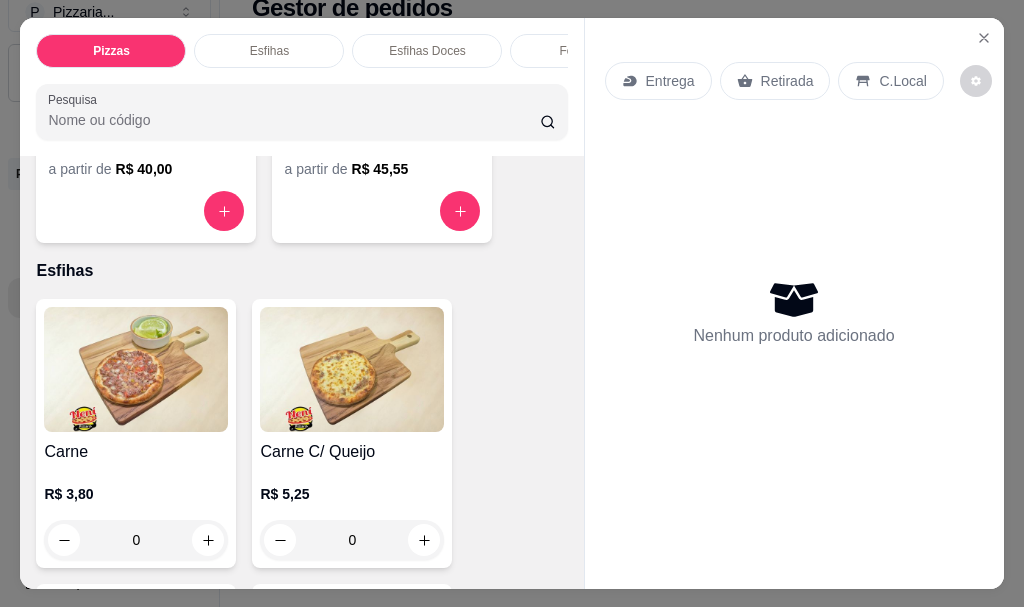 scroll, scrollTop: 0, scrollLeft: 0, axis: both 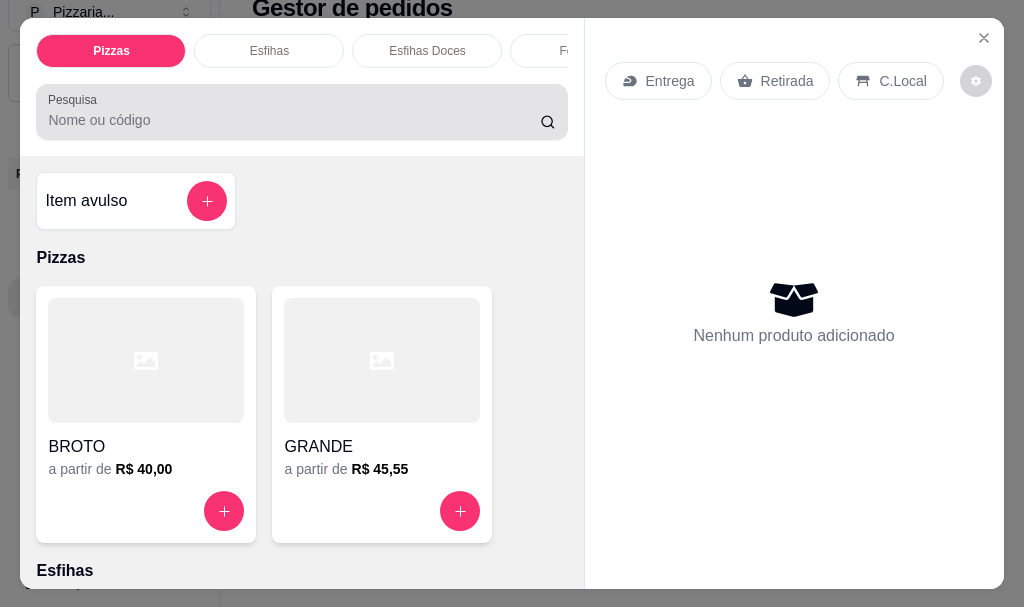 click on "Pesquisa" at bounding box center [294, 120] 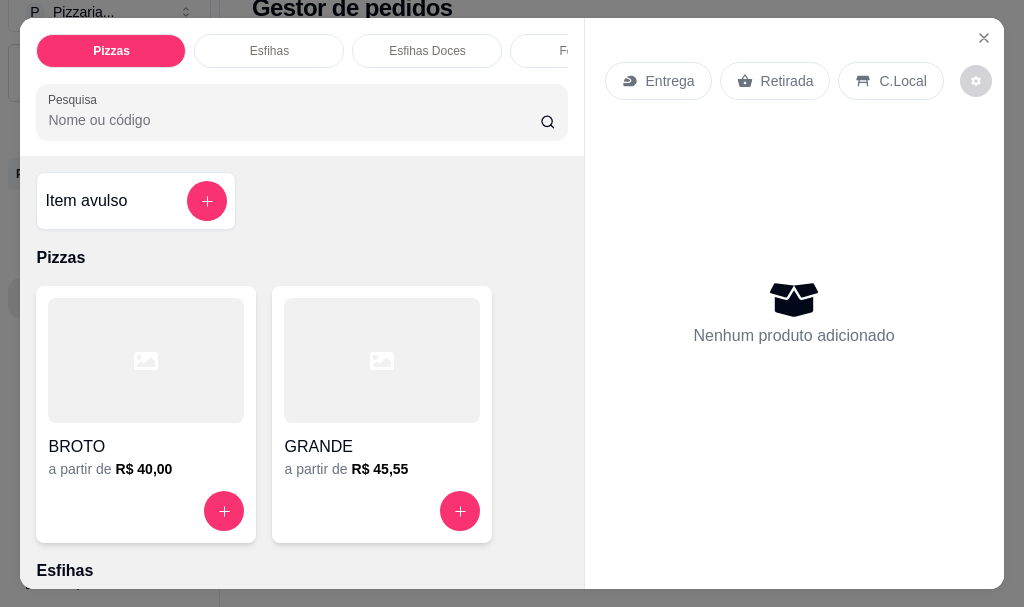click on "Item avulso" at bounding box center [136, 201] 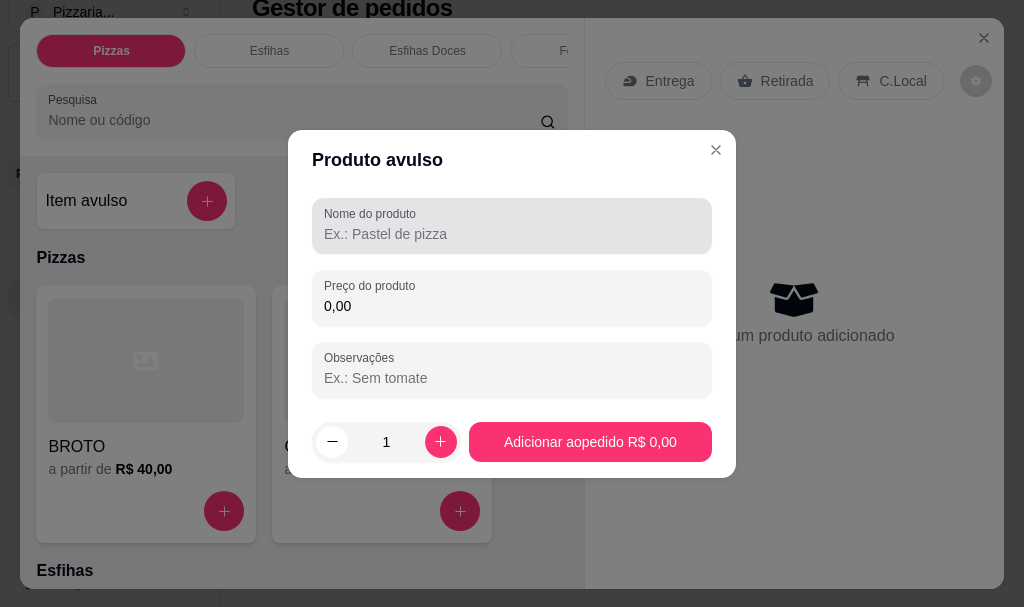 click on "Nome do produto" at bounding box center (512, 234) 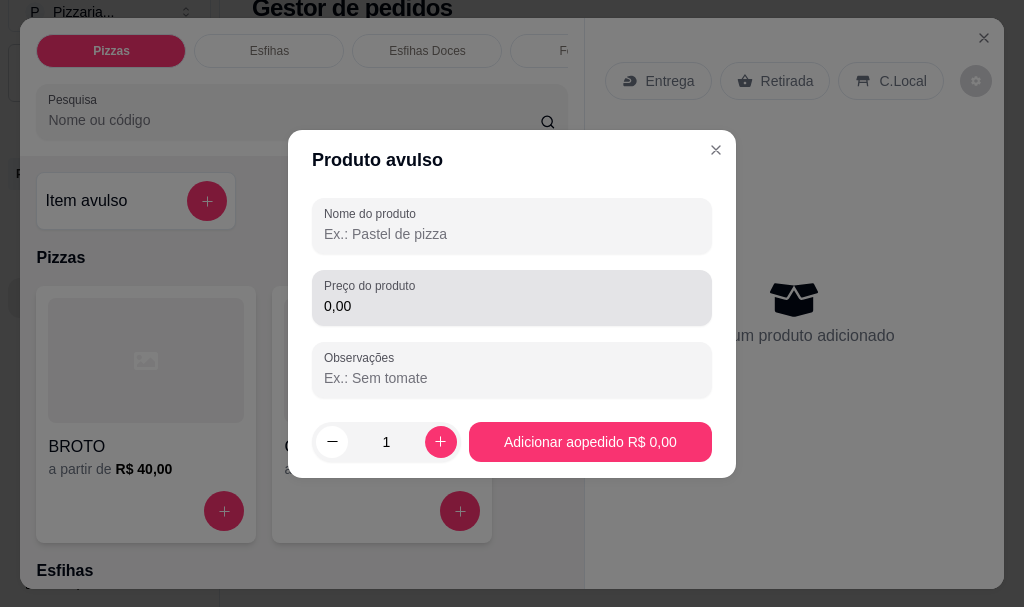 click on "0,00" at bounding box center [512, 298] 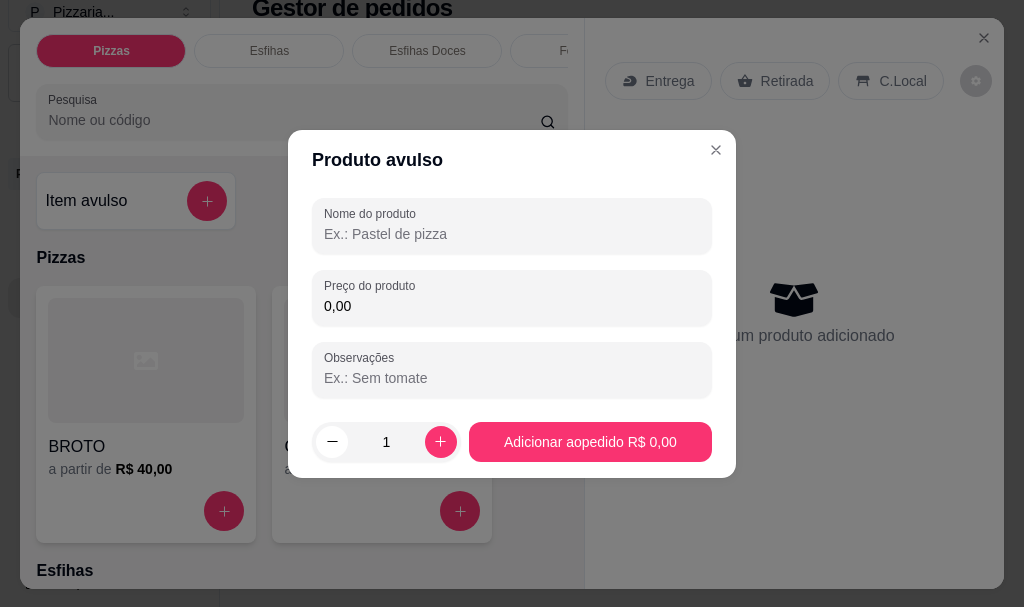 click on "Nome do produto" at bounding box center [512, 234] 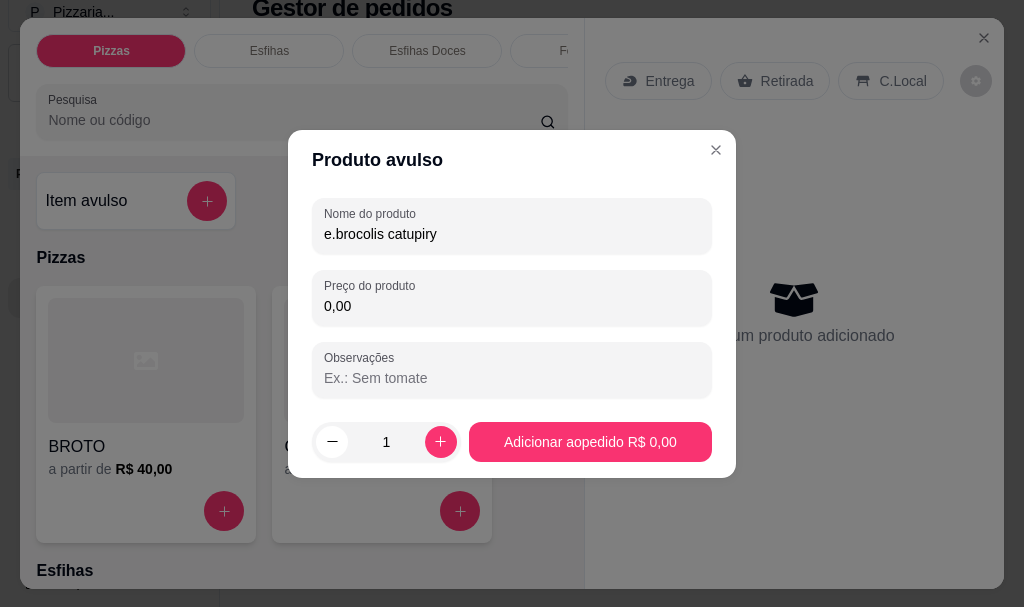 type on "e.brocolis catupiry" 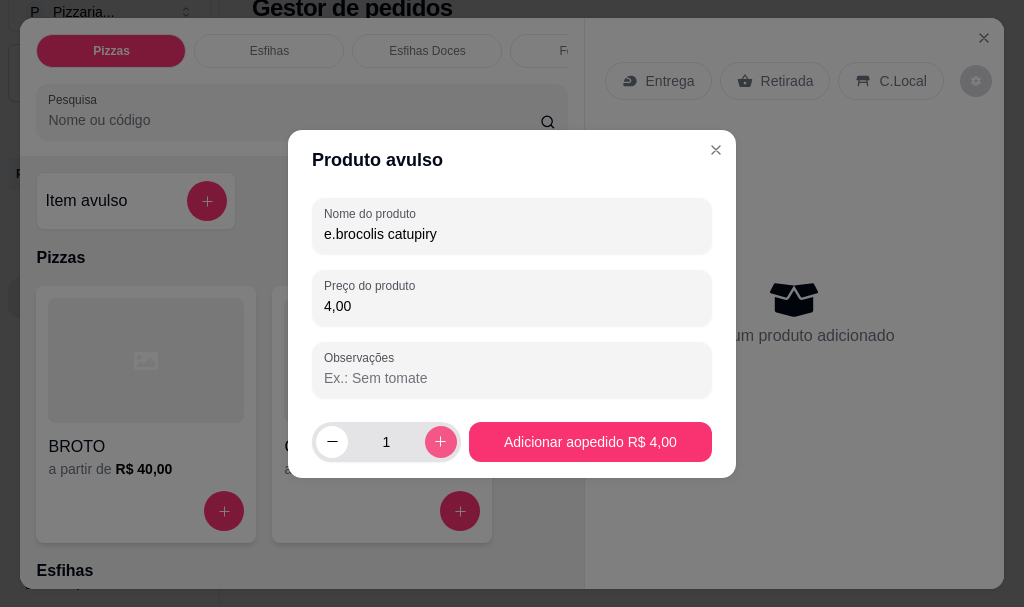 type on "4,00" 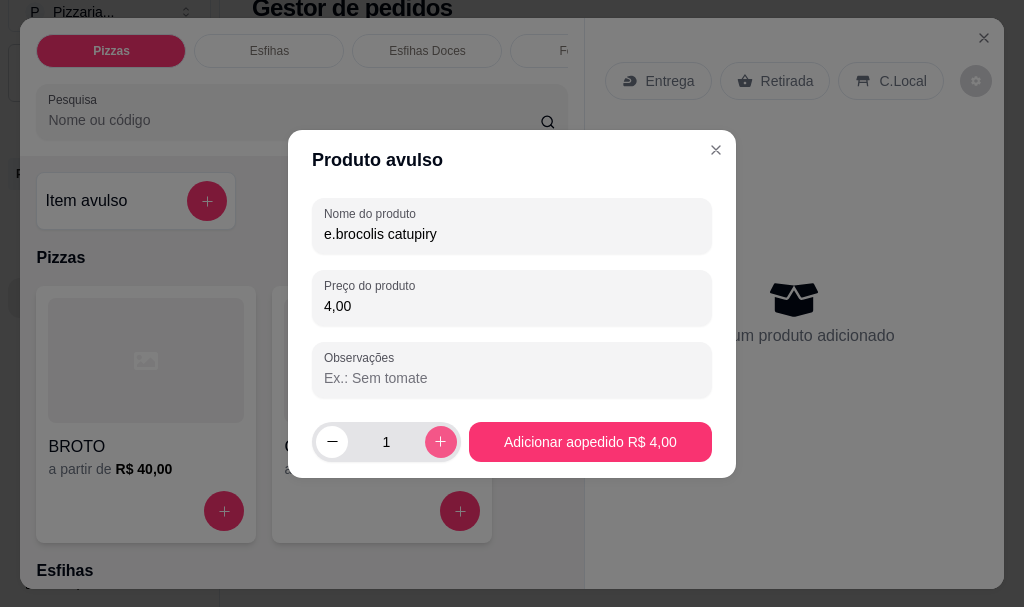 click at bounding box center [441, 442] 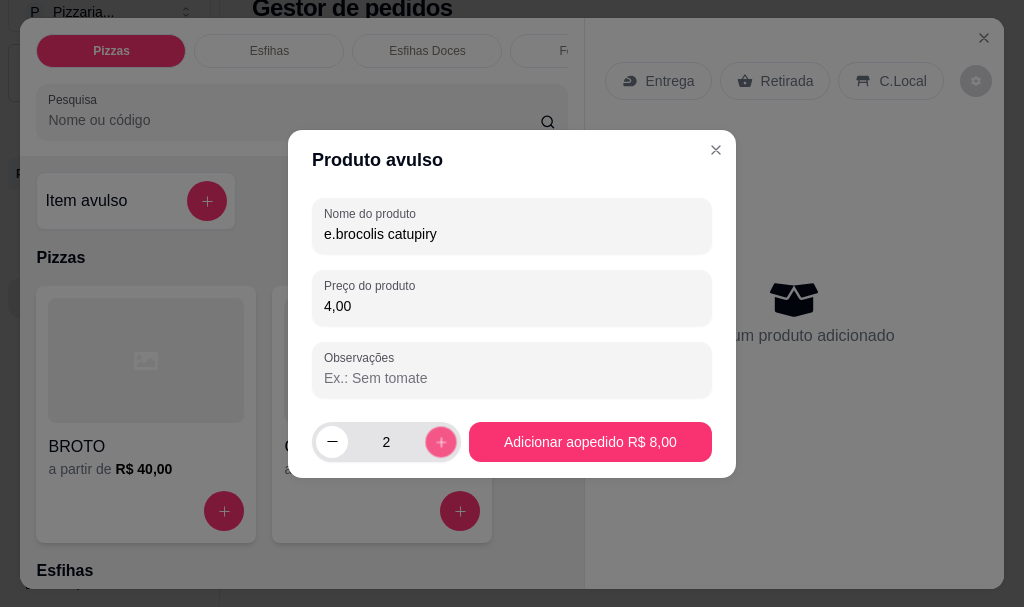 click at bounding box center [440, 441] 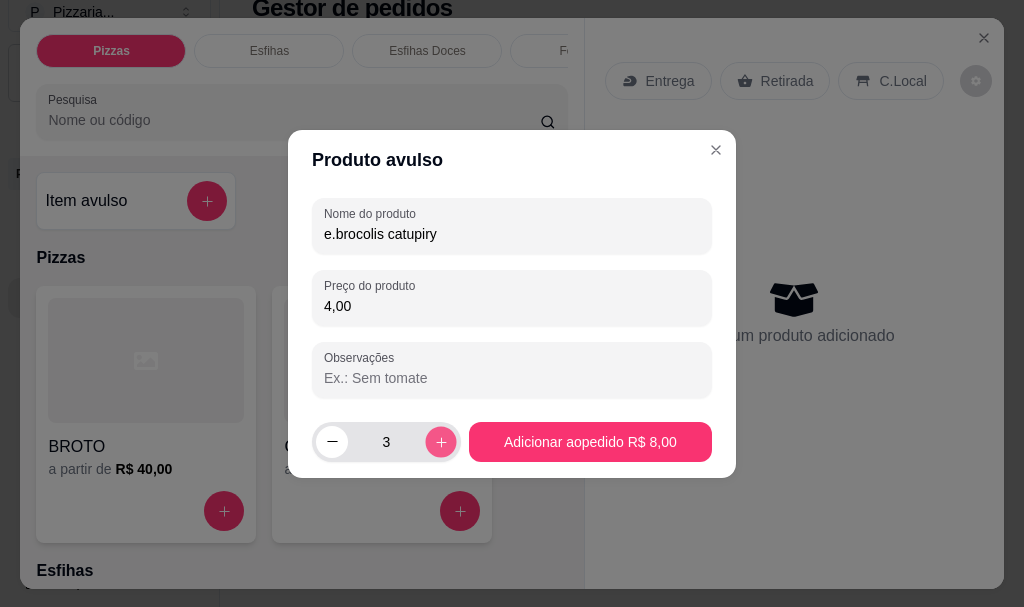 click at bounding box center [440, 441] 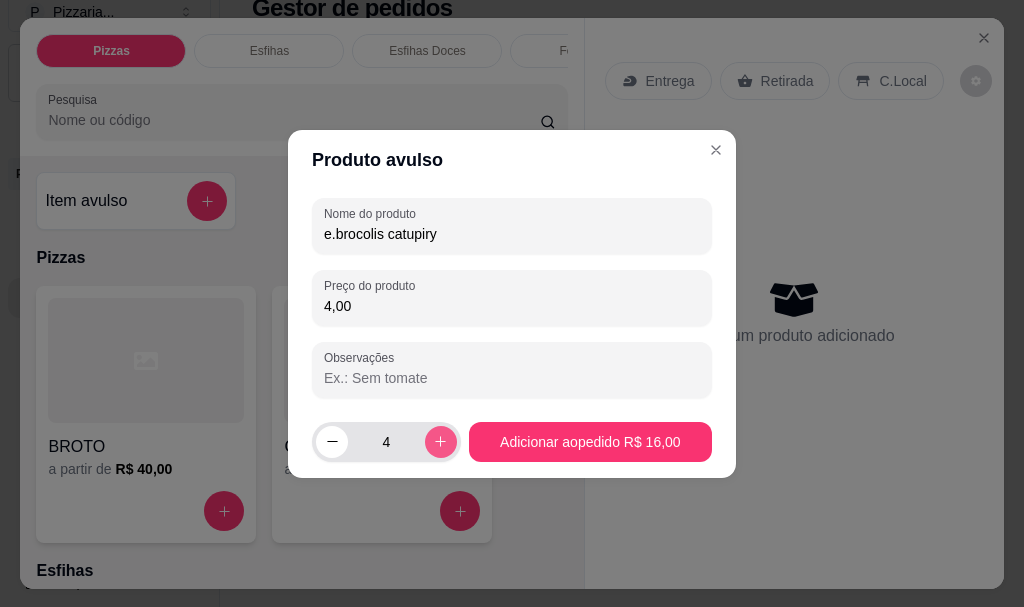 click at bounding box center [441, 442] 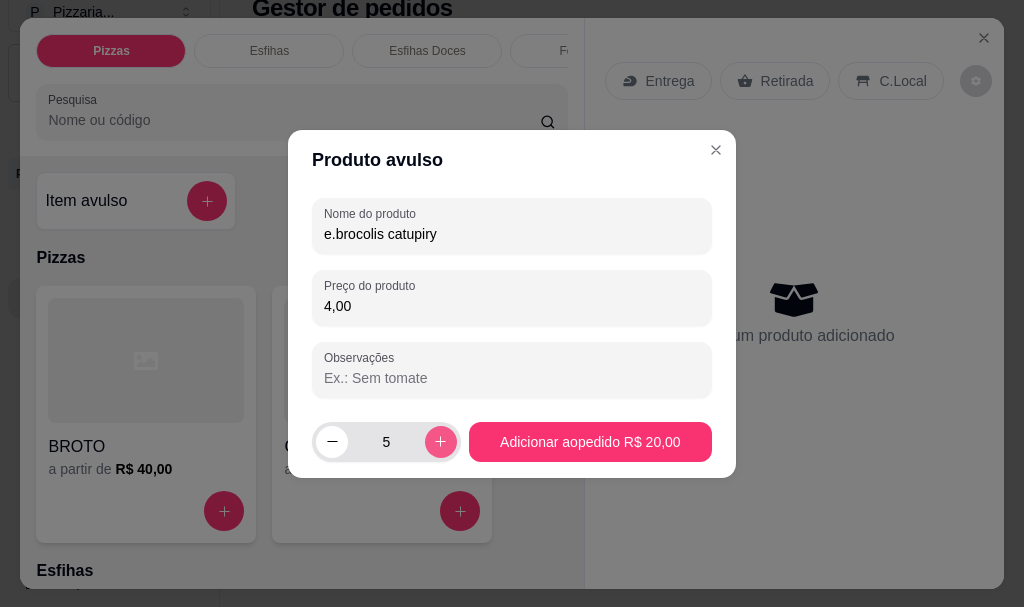 click at bounding box center [441, 442] 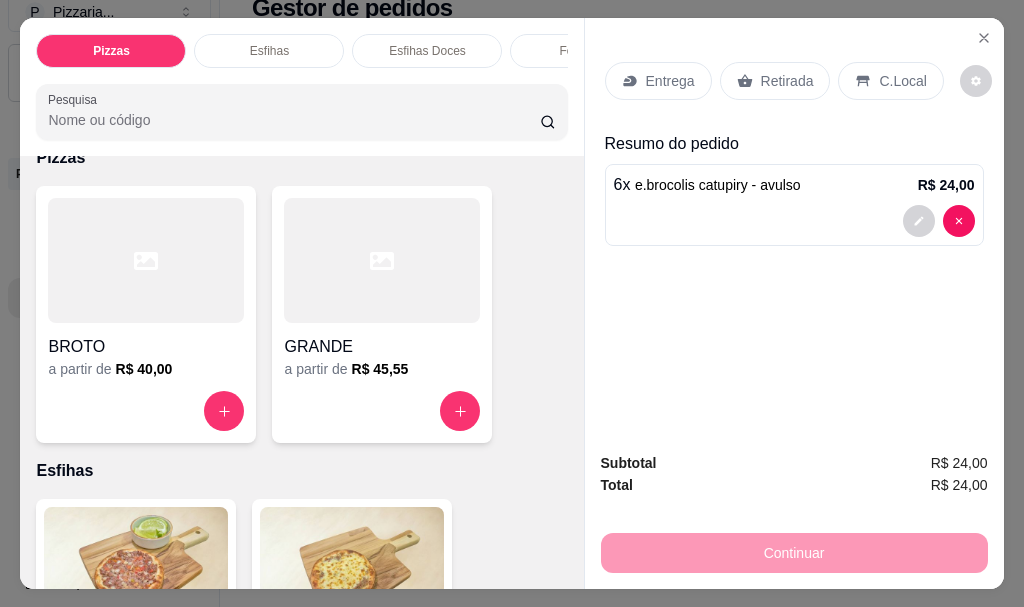scroll, scrollTop: 0, scrollLeft: 0, axis: both 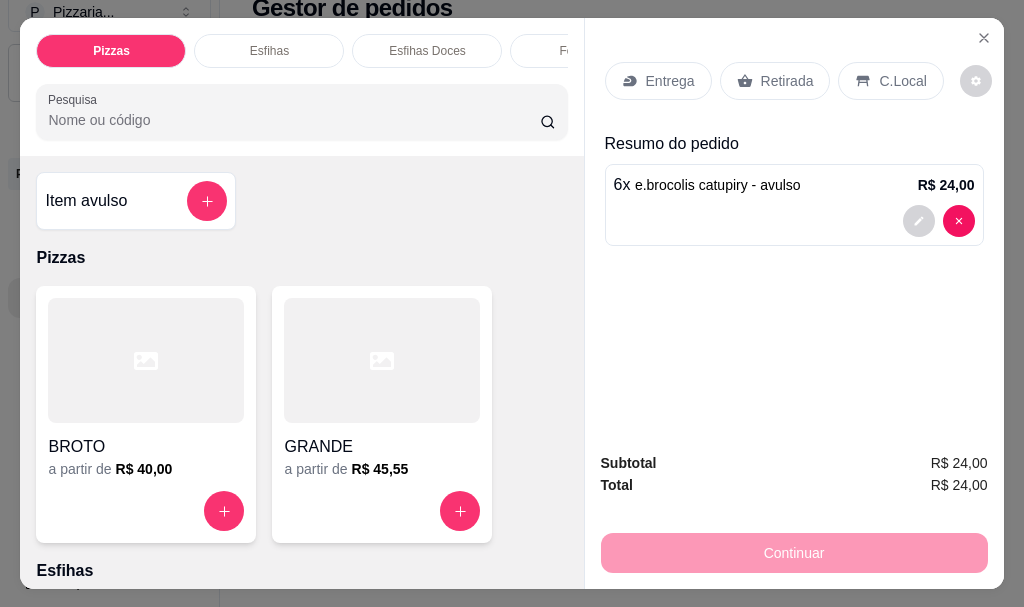 click on "Esfihas" at bounding box center (269, 51) 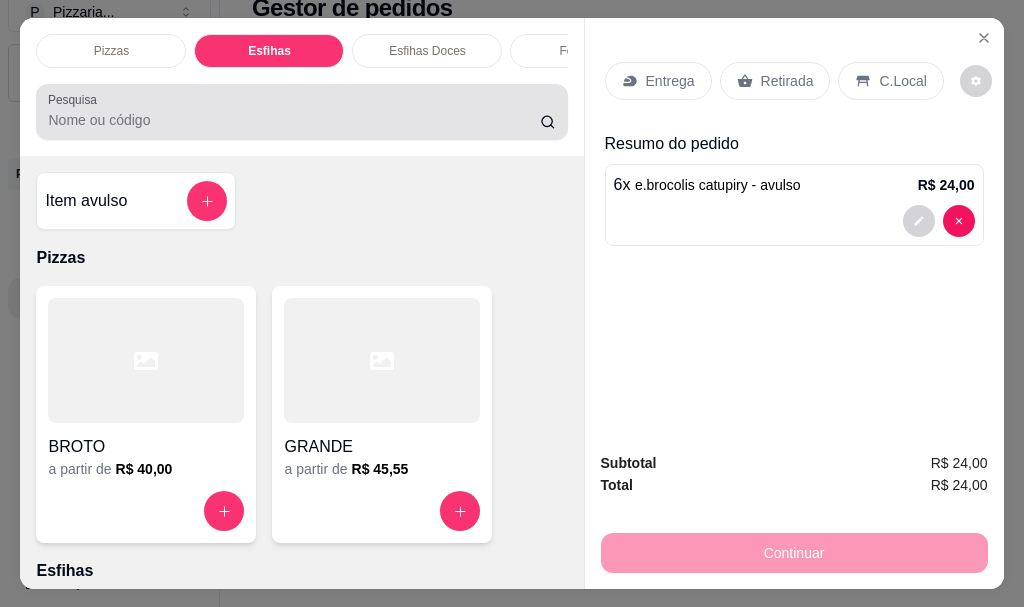 scroll, scrollTop: 403, scrollLeft: 0, axis: vertical 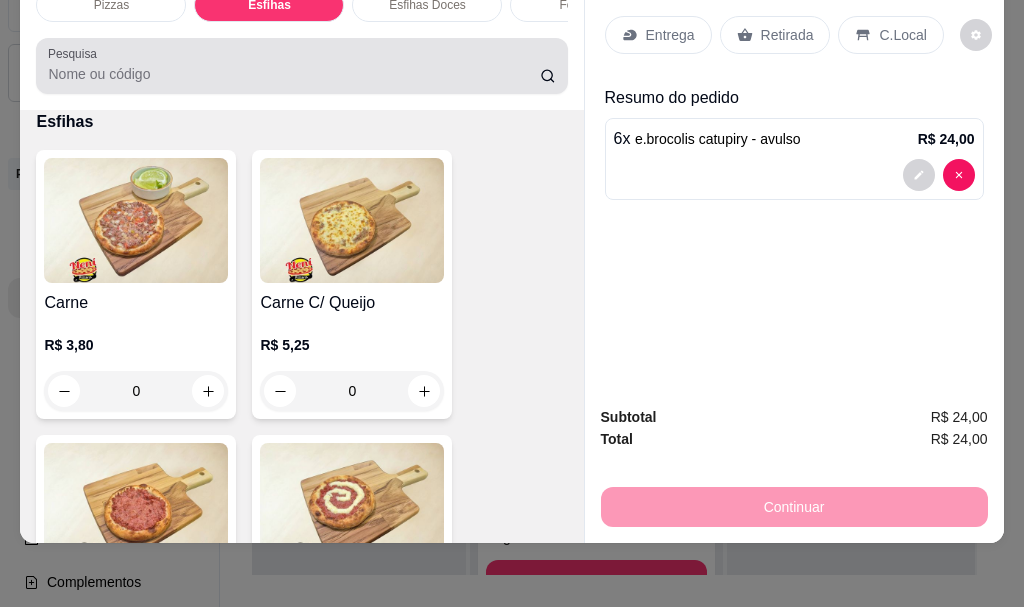 click on "Pesquisa" at bounding box center [294, 74] 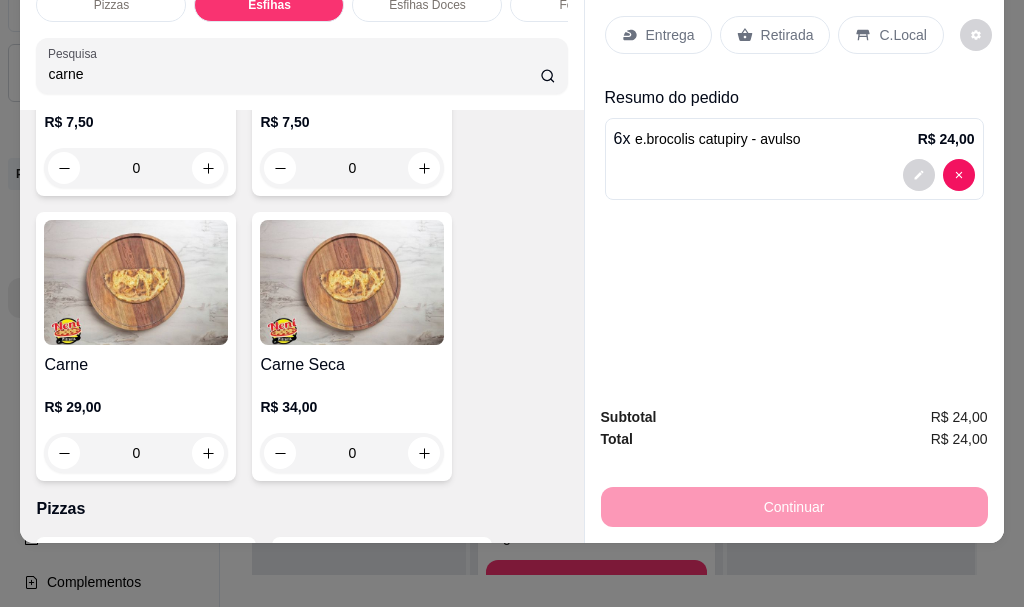scroll, scrollTop: 198, scrollLeft: 0, axis: vertical 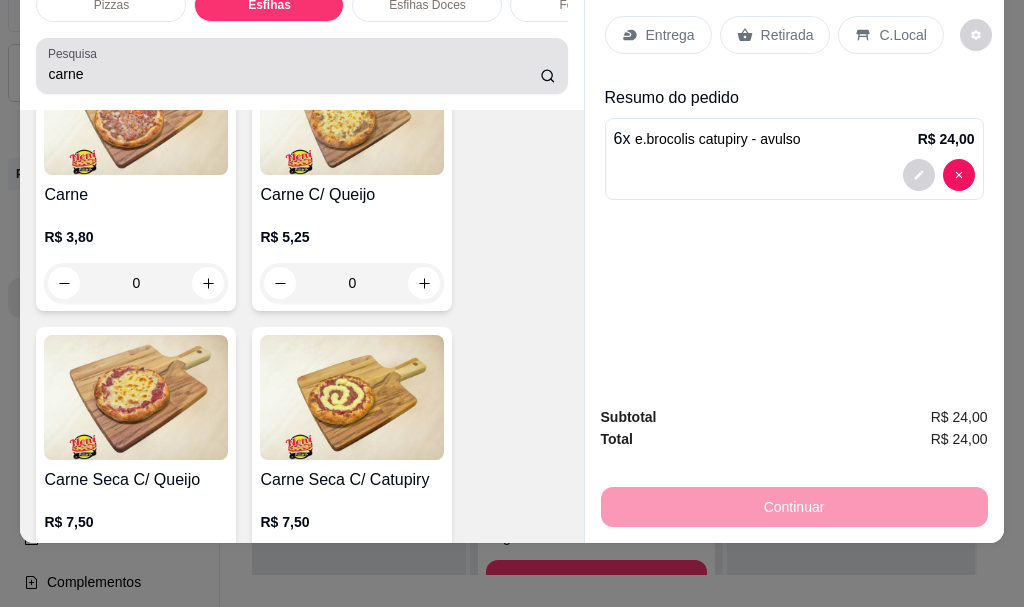 click on "carne" at bounding box center [301, 66] 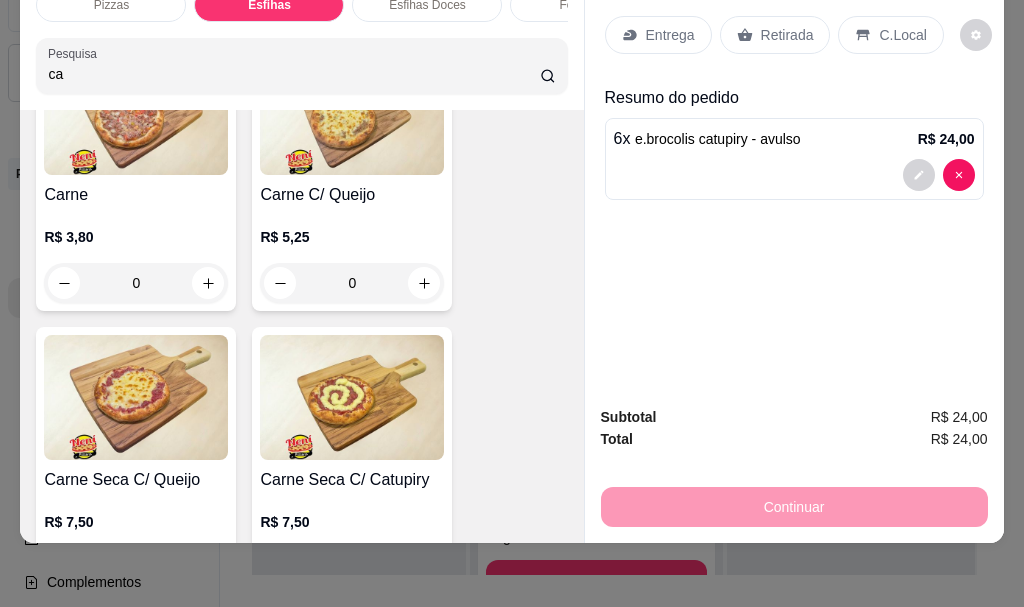 type on "c" 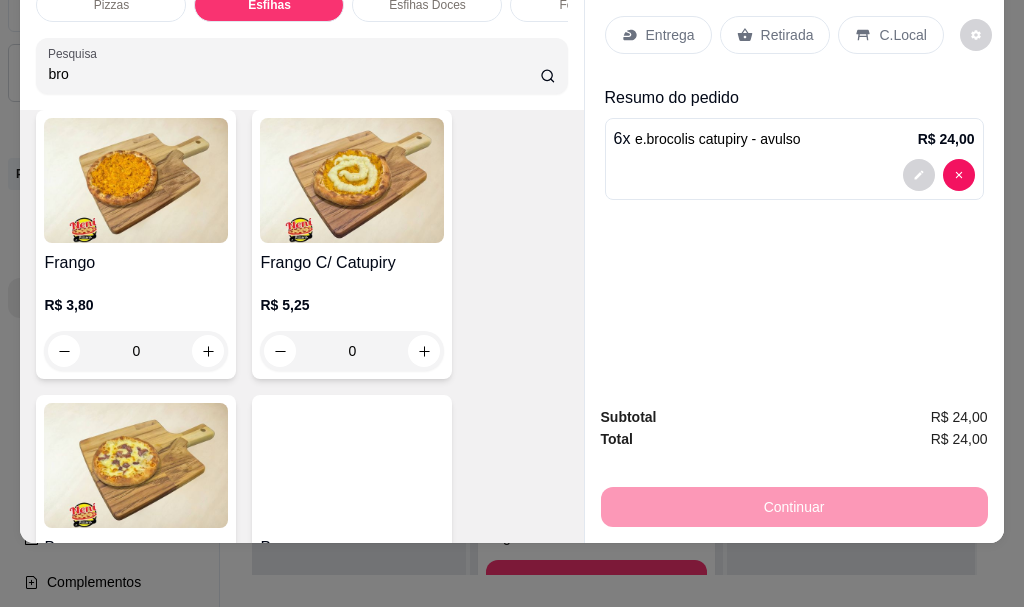 scroll, scrollTop: 278, scrollLeft: 0, axis: vertical 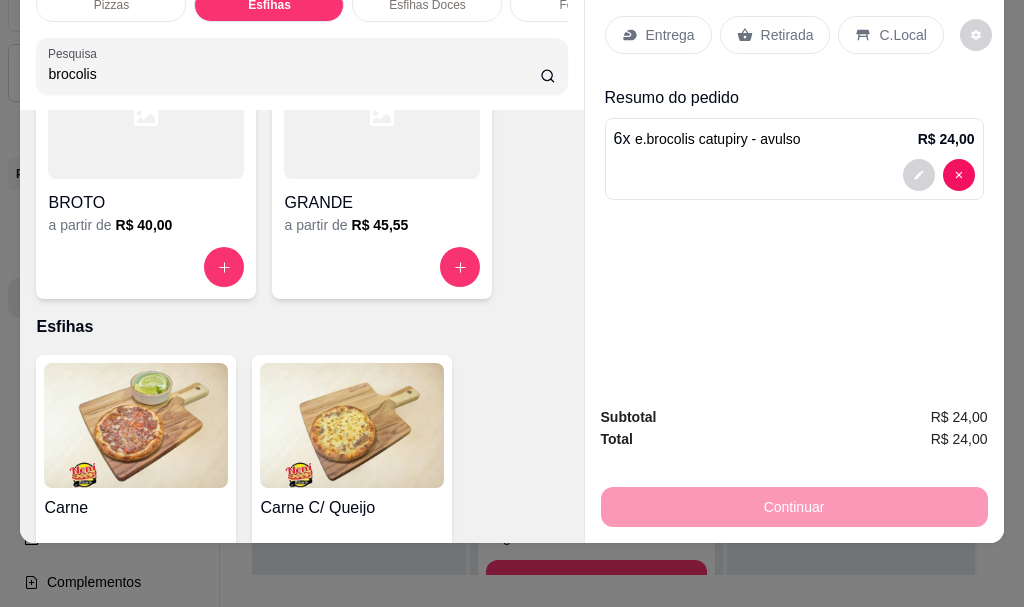 type on "brocolis" 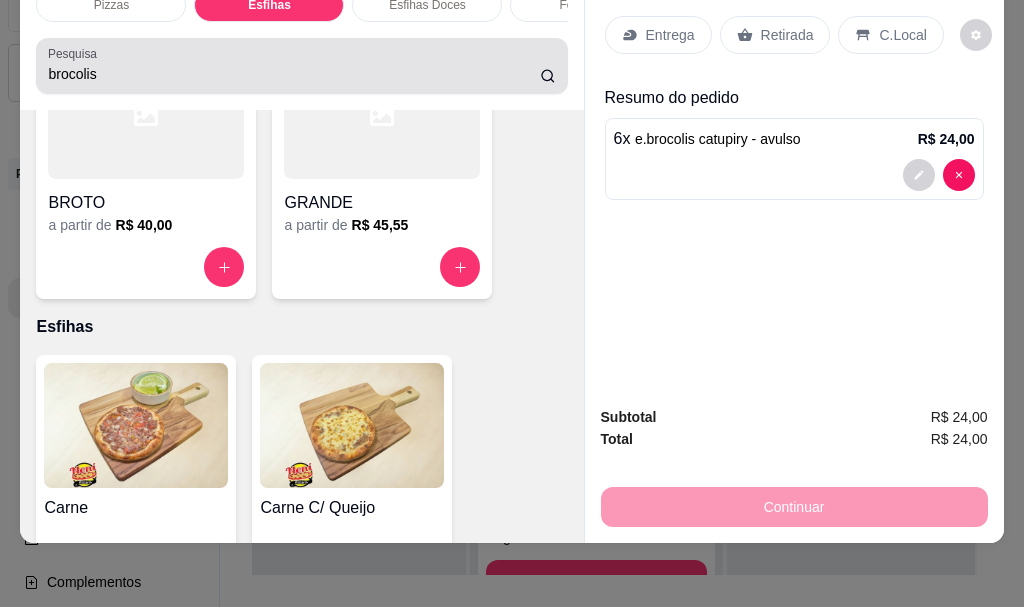 click 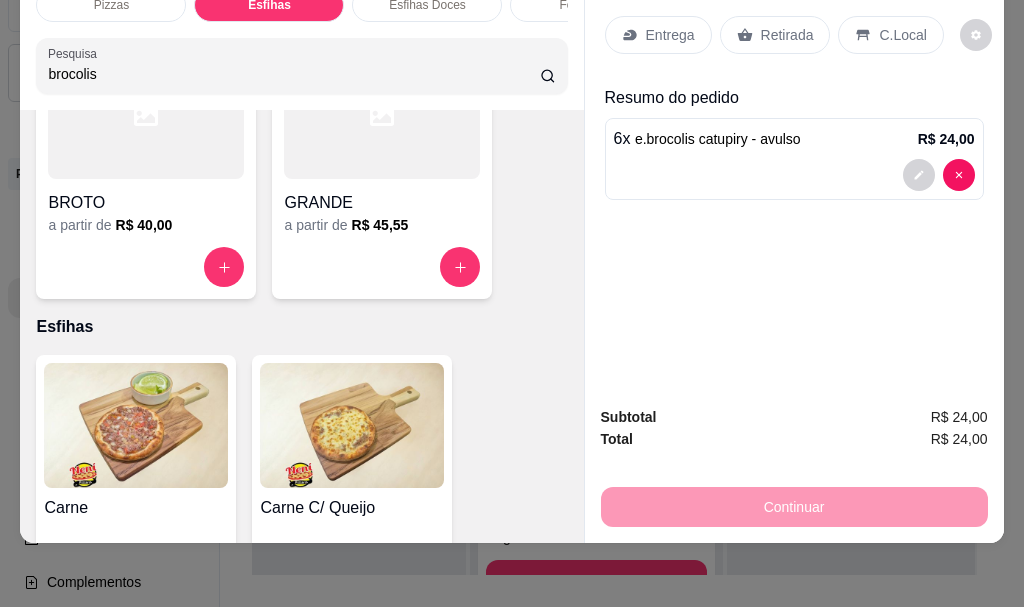 scroll, scrollTop: 0, scrollLeft: 0, axis: both 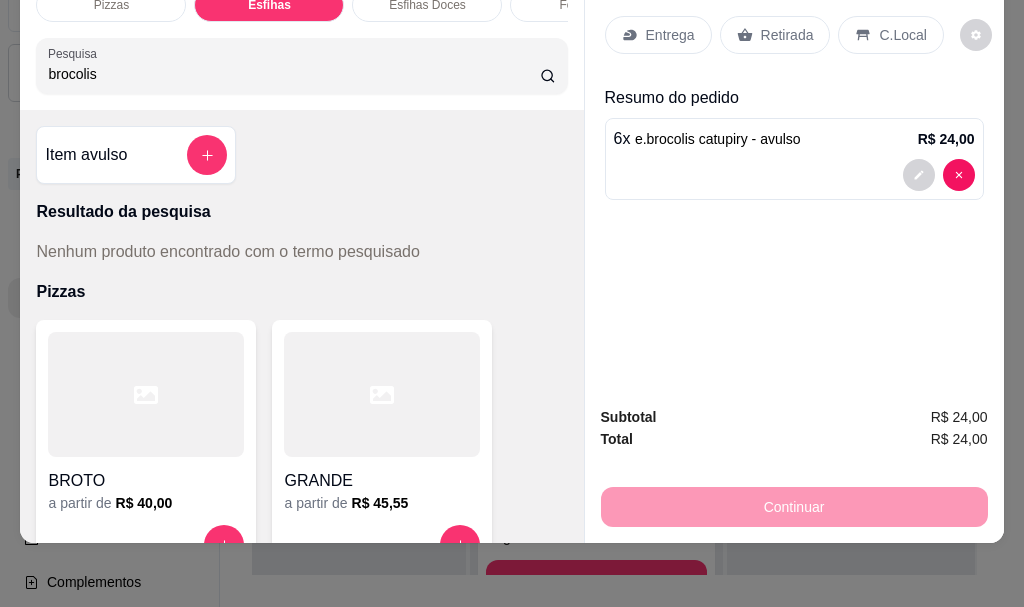 click at bounding box center (382, 394) 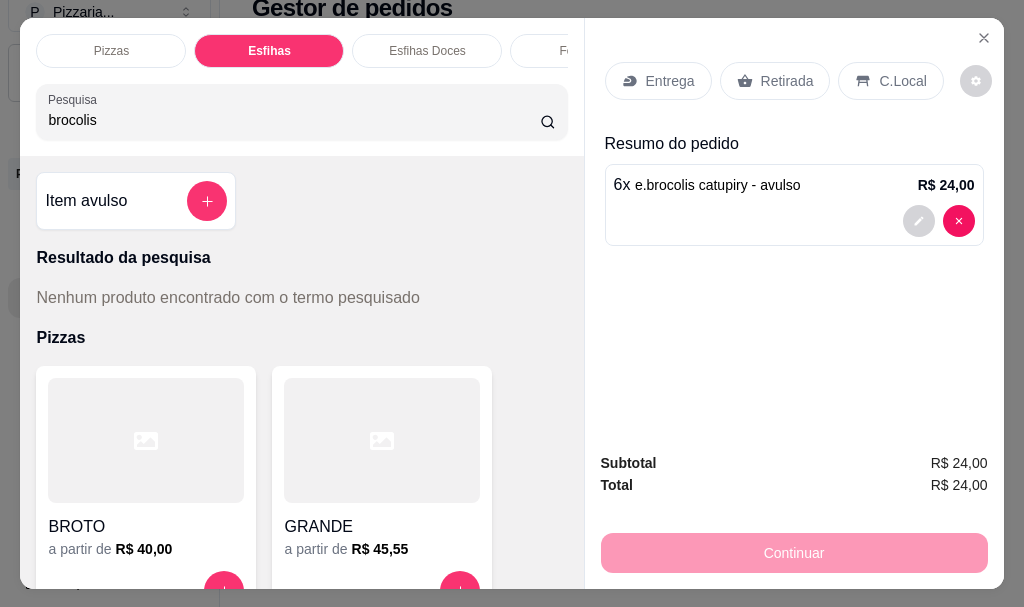 scroll, scrollTop: 0, scrollLeft: 0, axis: both 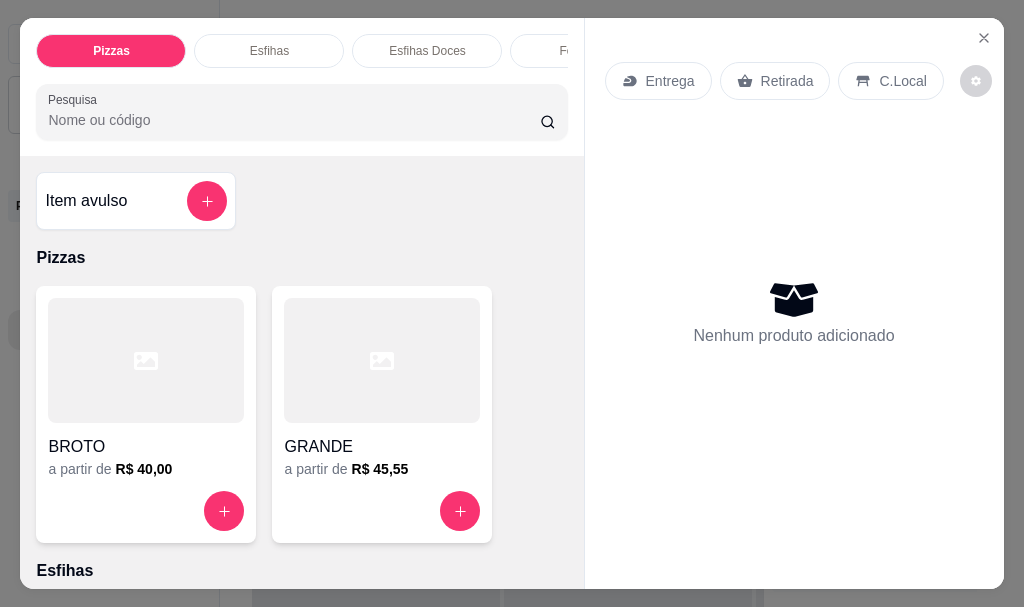 click on "GRANDE" at bounding box center (382, 447) 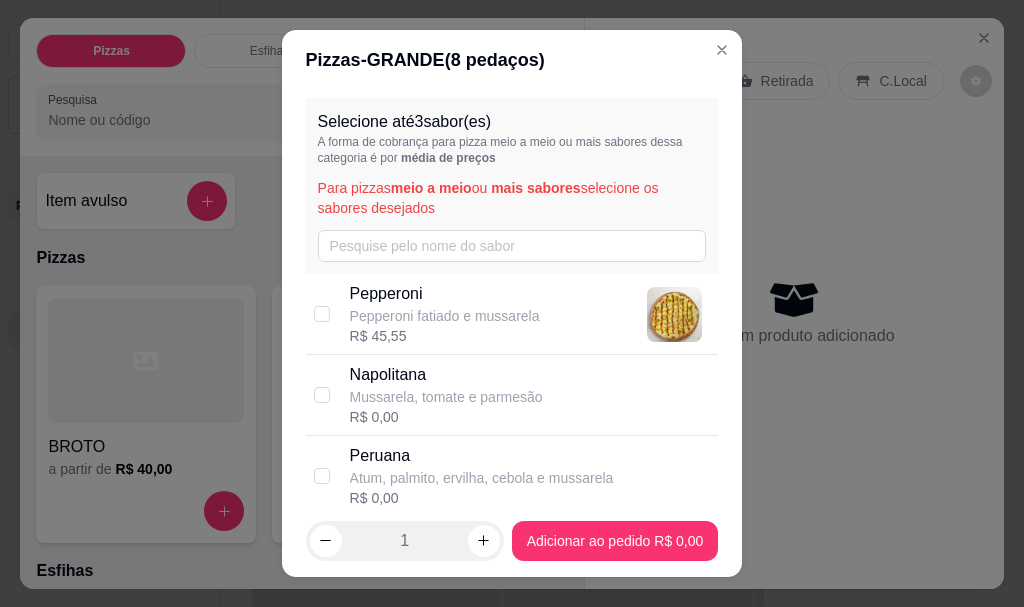scroll, scrollTop: 300, scrollLeft: 0, axis: vertical 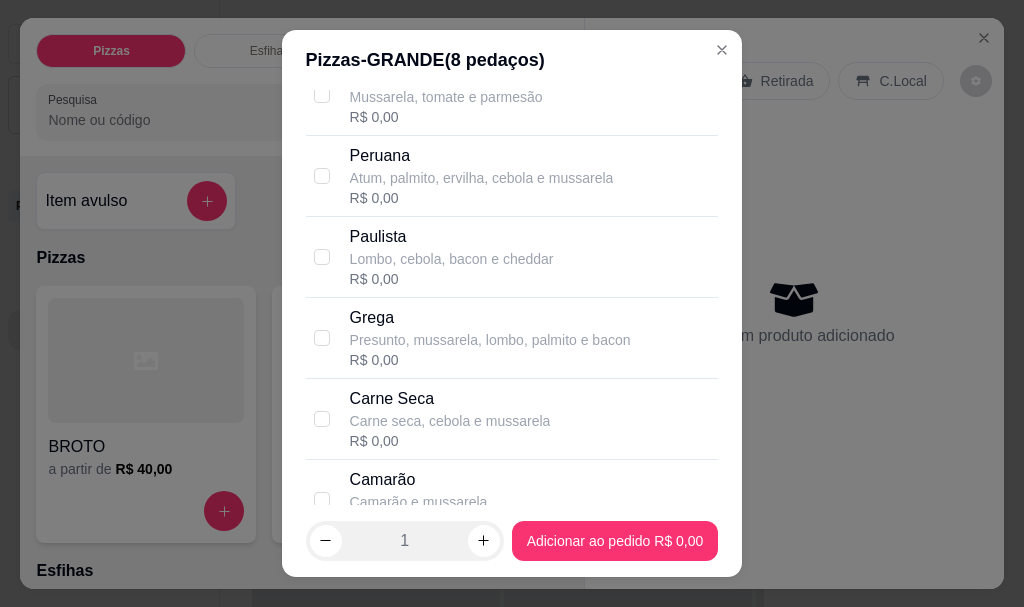 click on "Carne Seca" at bounding box center [450, 399] 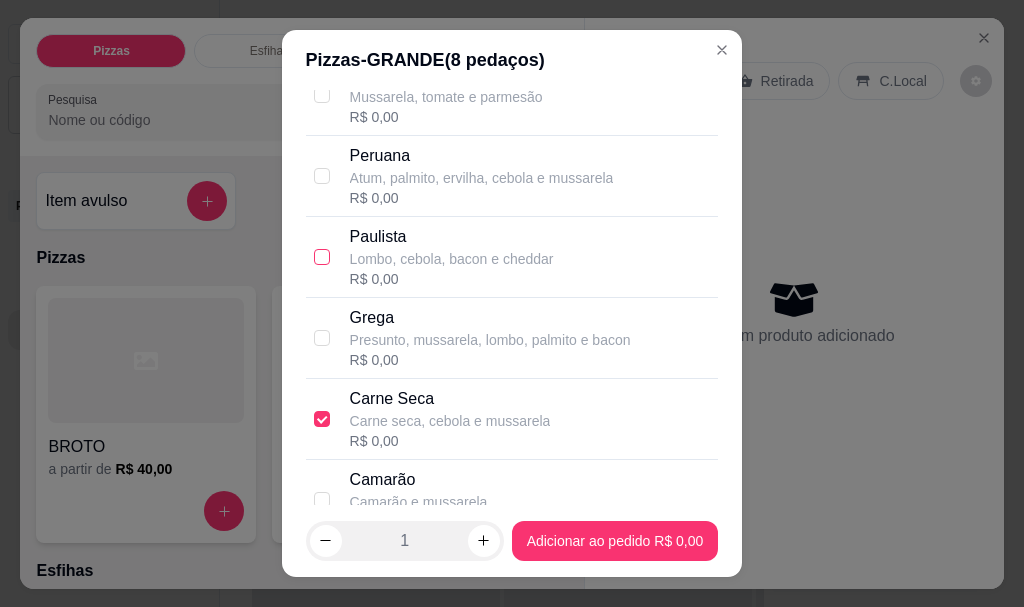 click at bounding box center (322, 257) 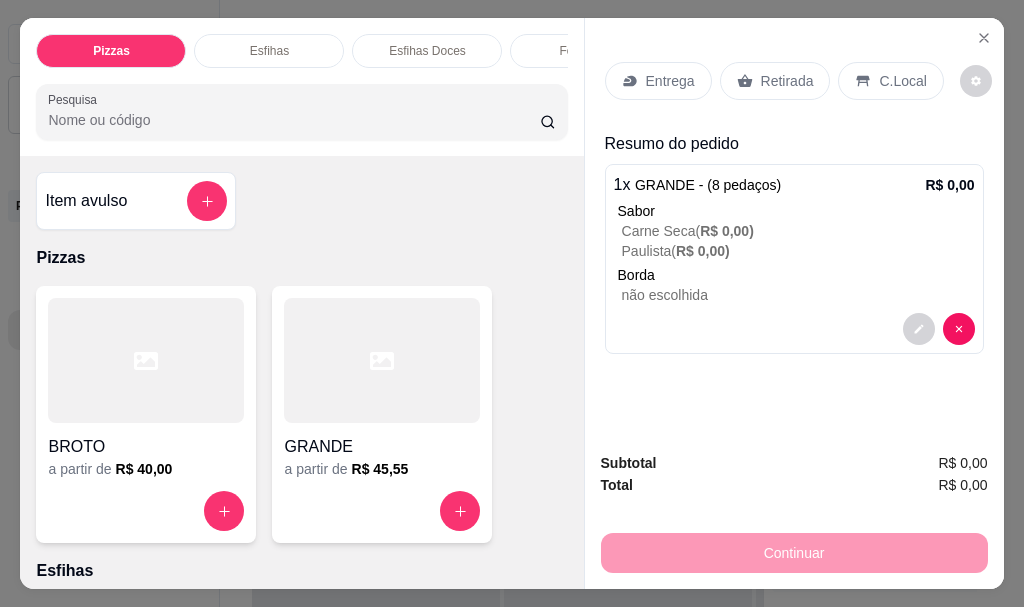 click on "Fogazzas" at bounding box center (585, 51) 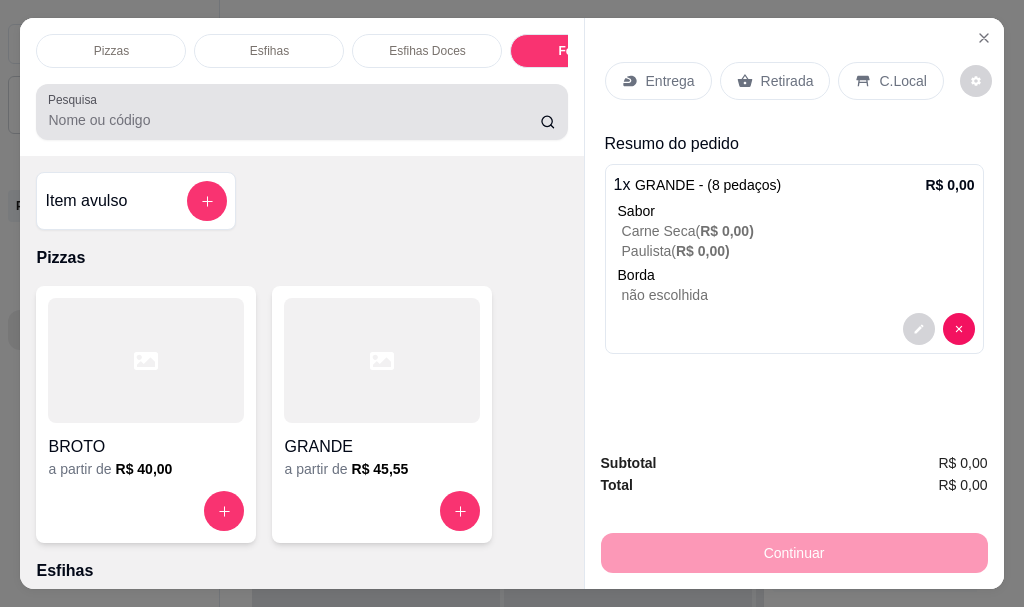 scroll, scrollTop: 5922, scrollLeft: 0, axis: vertical 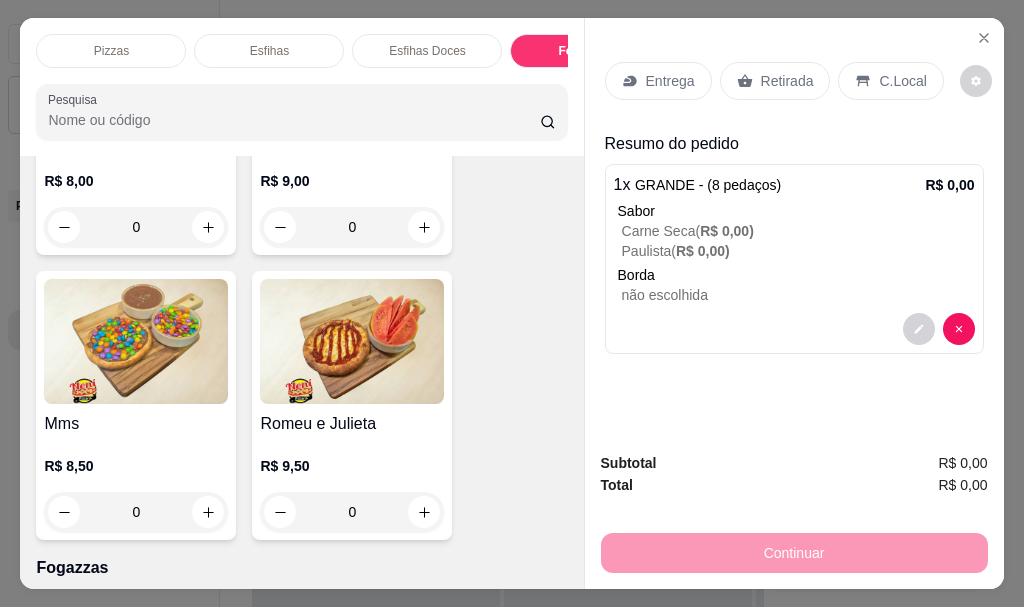 drag, startPoint x: 551, startPoint y: 83, endPoint x: 563, endPoint y: 79, distance: 12.649111 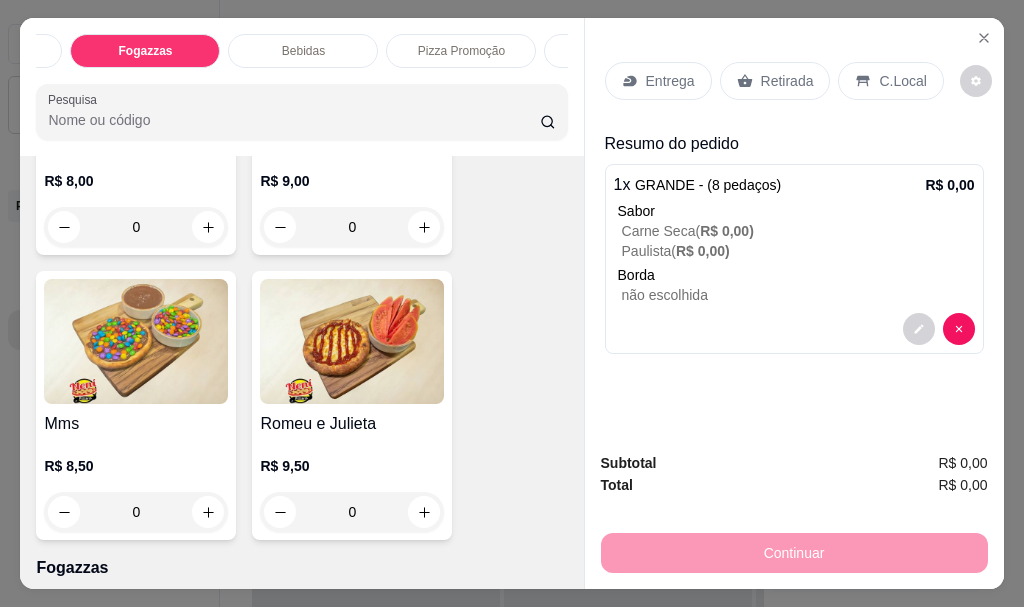 scroll, scrollTop: 0, scrollLeft: 480, axis: horizontal 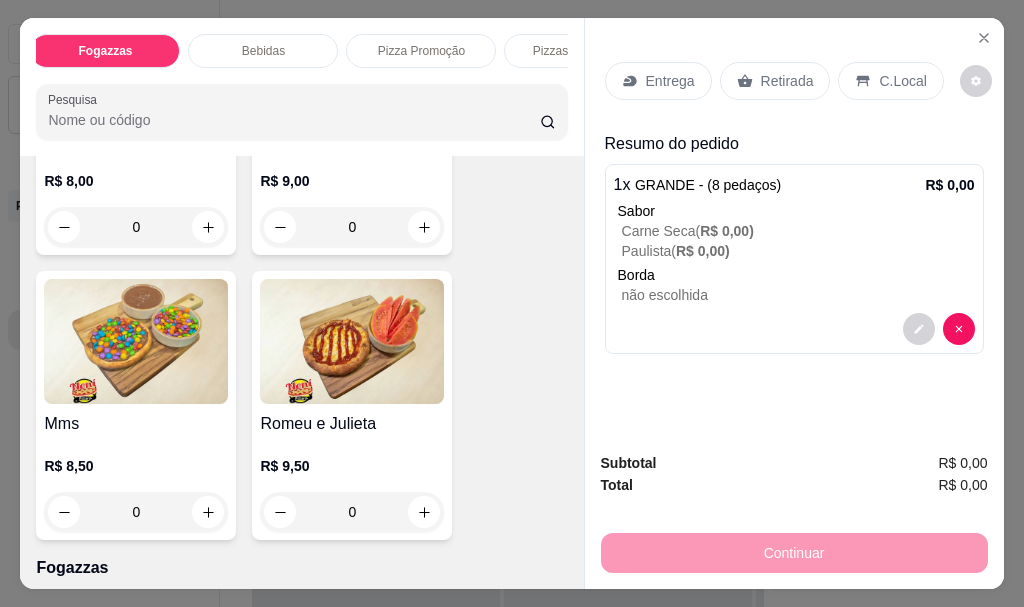 click on "Pizza Promoção" at bounding box center (421, 51) 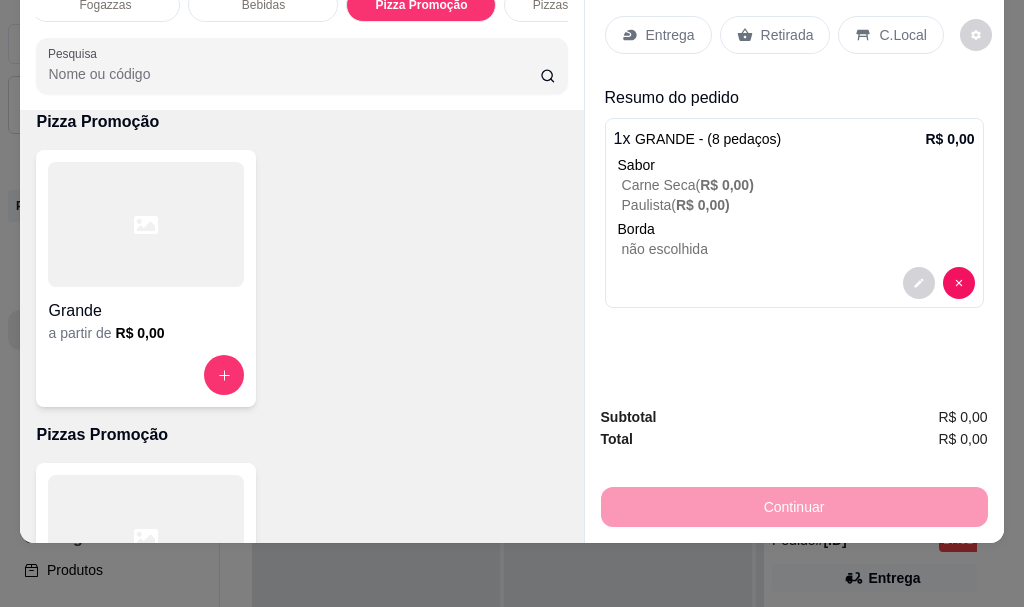 click on "Grande" at bounding box center [146, 311] 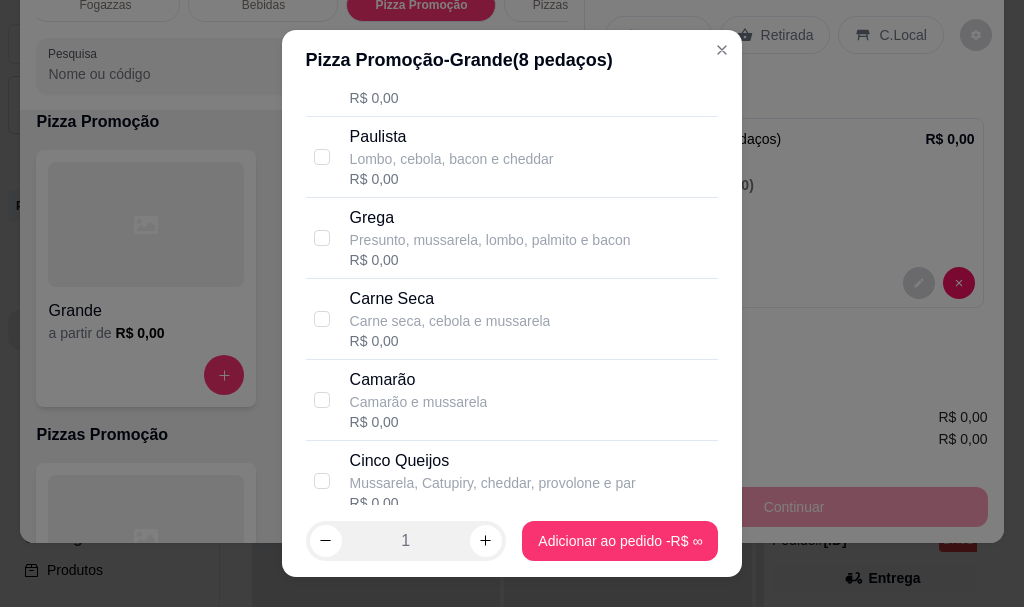 scroll, scrollTop: 100, scrollLeft: 0, axis: vertical 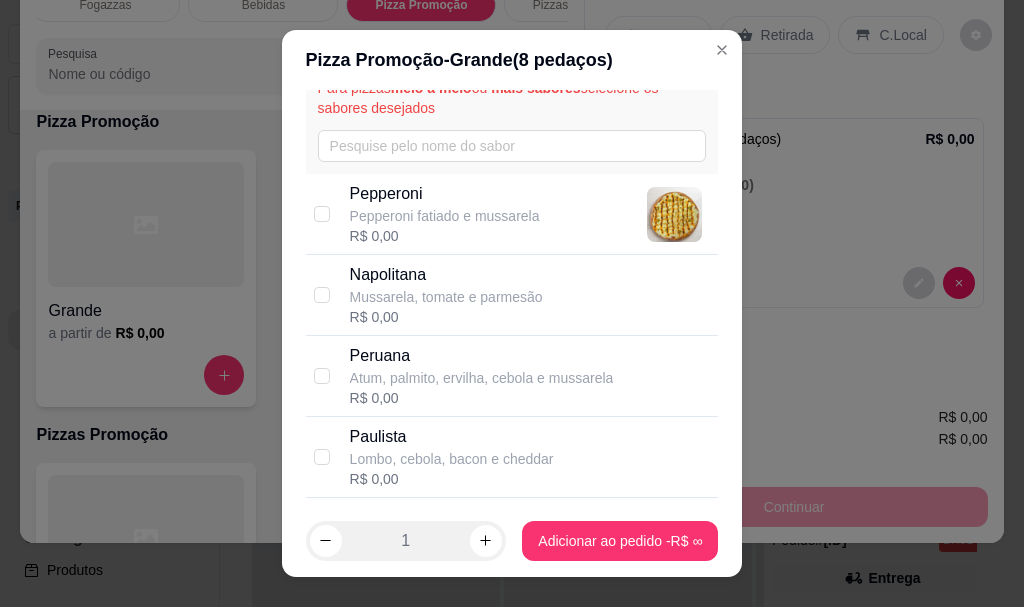 click on "Peruana" at bounding box center (482, 356) 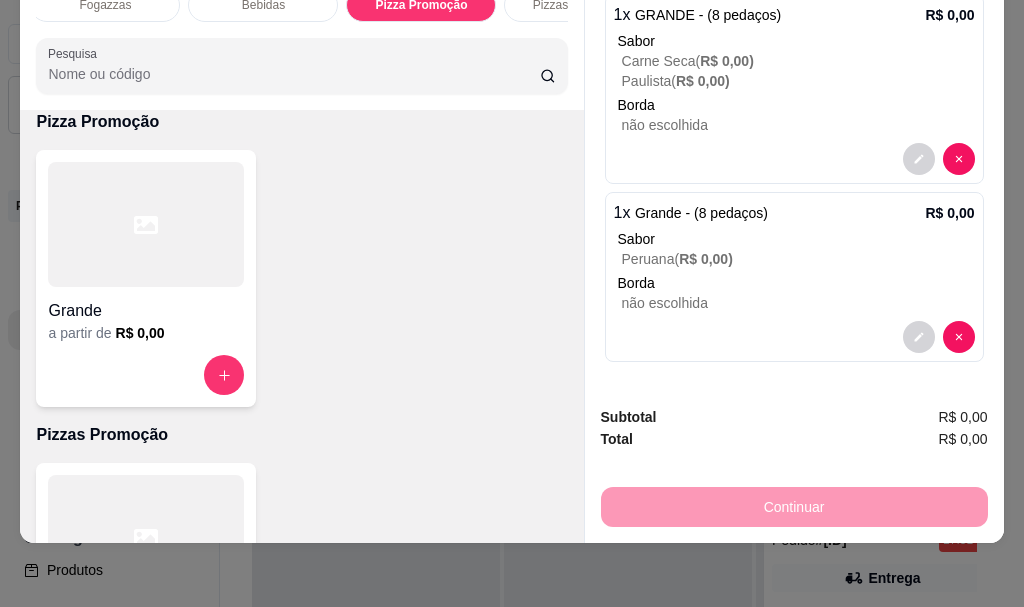 scroll, scrollTop: 24, scrollLeft: 0, axis: vertical 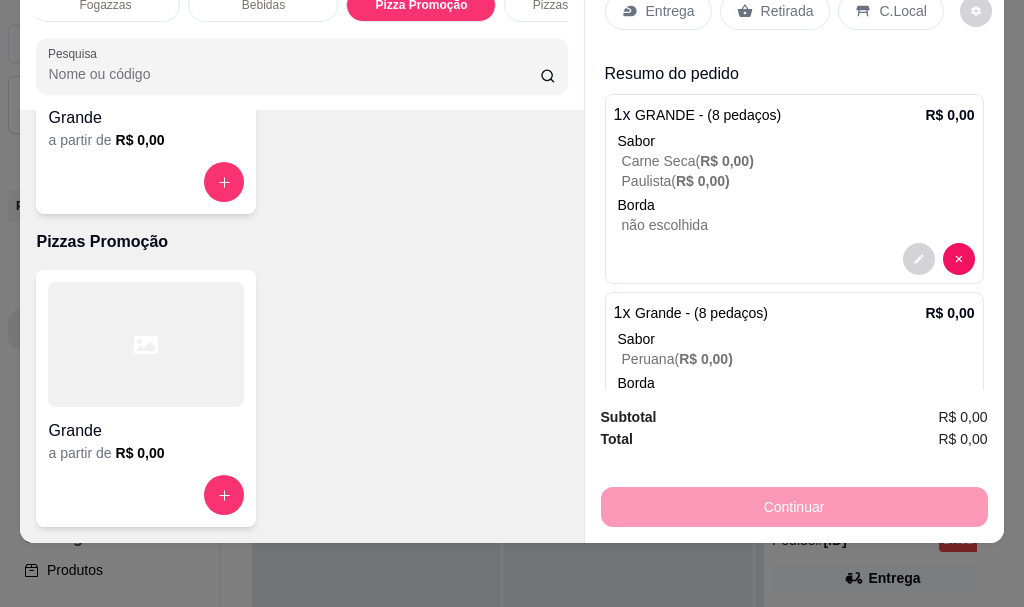 click on "Item avulso Pizzas BROTO a partir de     R$ 40,00 GRANDE a partir de     R$ 45,55 Esfihas Carne   R$ 3,80 0 Carne C/ Queijo   R$ 5,25 0 Calabresa   R$ 3,80 0 Calabresa C/ Catupiry   R$ 4,75 0 Calabresa C/ Cheddar   R$ 4,75 0 Calabresa C/ Queijo   R$ 5,00 0 Frango   R$ 3,80 0 Frango C/ Catupiry   R$ 5,25 0 Bacon   R$ 5,25 0 Bauru   R$ 5,25 0 Escarola C/ Queijo   R$ 5,00 0 Palmito   R$ 5,25 0 Milho C/ Queijo   R$ 4,25 0 Queijo   R$ 3,80 0 Atum   R$ 5,80 0 Lombo C/ Catupiry   R$ 5,50 0 Lombo C/ Cheddar   R$ 5,50 0 Carne Seca C/ Queijo   R$ 7,50 0 Carne Seca C/ Catupiry   R$ 7,50 0 Camarão C/ Catupiry   R$ 10,50 0 Camarão C/ Queijo   R$ 10,50 0 Pepperoni   R$ 8,00 0 Brócolis c/ queijo   R$ 5,25 0 Dois queijos   R$ 5,50 0 Três queijos   R$ 5,75 0 Quatro queijos   R$ 6,25 0 Pacote 15 esfihas   R$ 53,00 0 Pacote 20 esfihas   R$ 72,00 0 Pacote 10 esfihas refrigerante 2l grátis   R$ 43,50 0 Atum C/ Queijo   R$ 6,25 0 Esfihas Doces Brigadeiro   R$ 8,00 0 Prestígio   R$ 8,50 0   0" at bounding box center (301, 326) 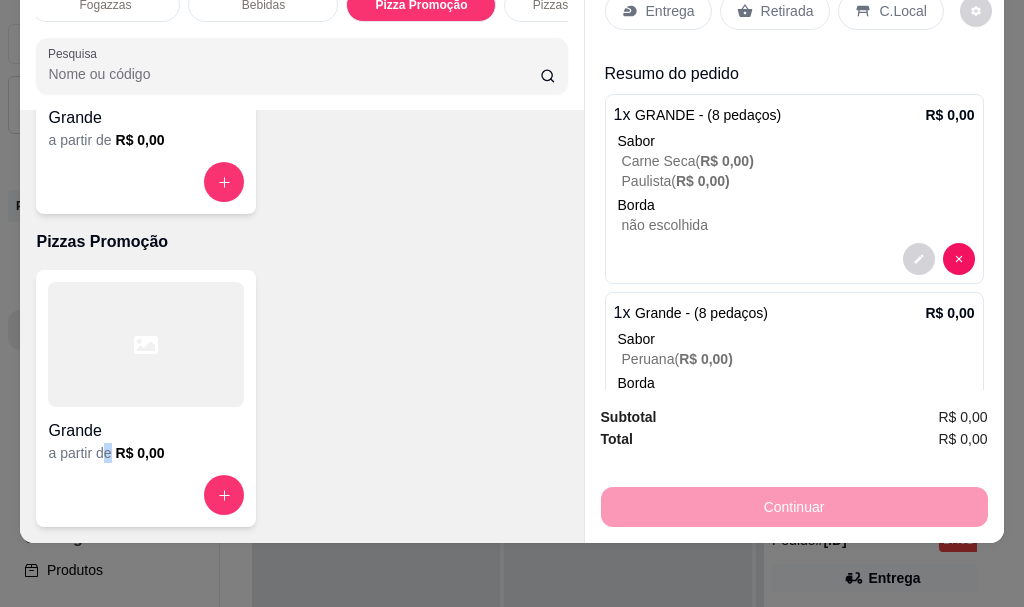 click on "a partir de     R$ 0,00" at bounding box center [146, 453] 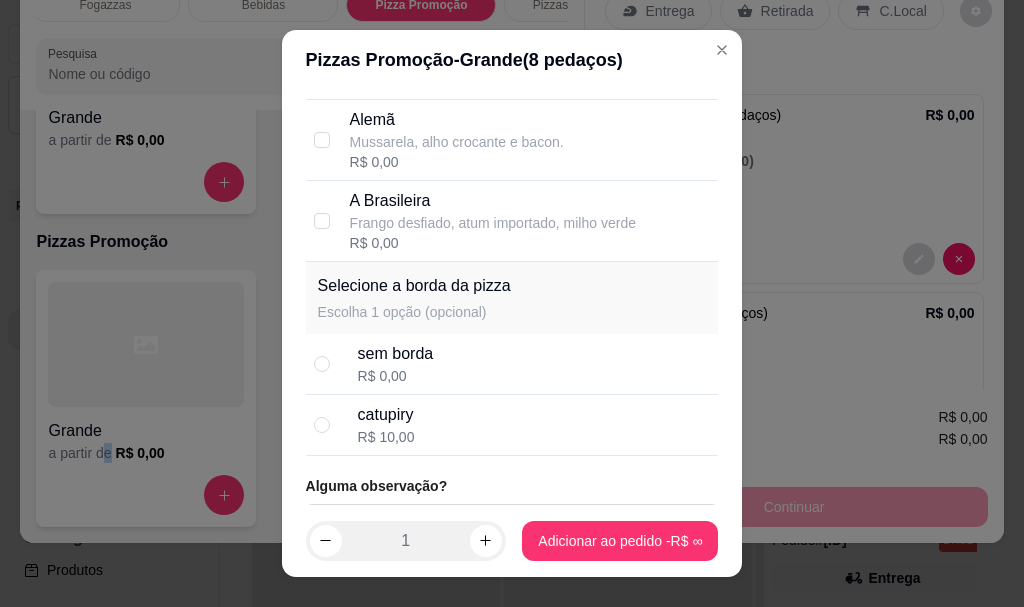 scroll, scrollTop: 4668, scrollLeft: 0, axis: vertical 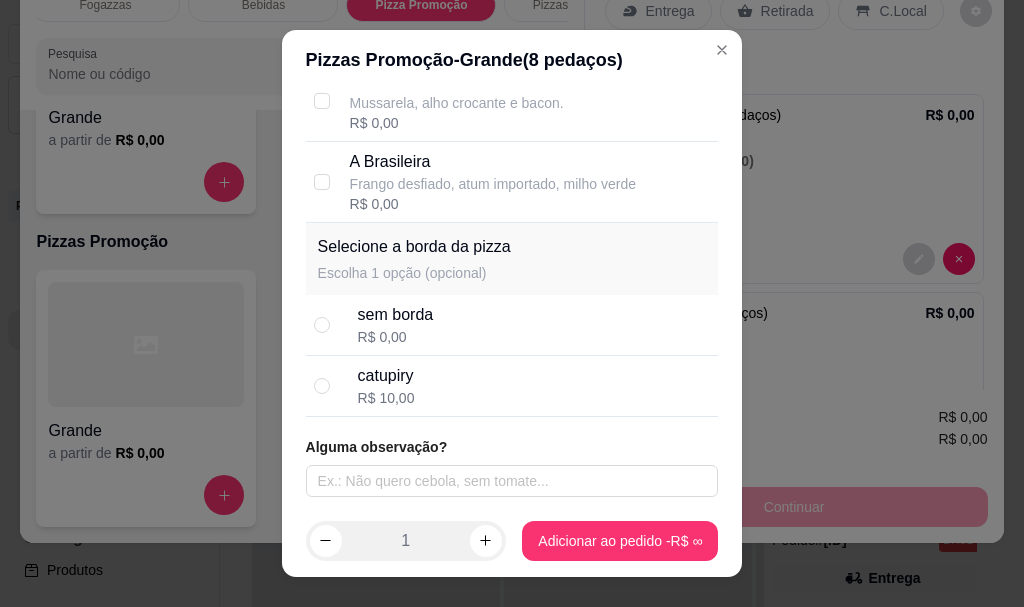 click on "catupiry" at bounding box center [386, 376] 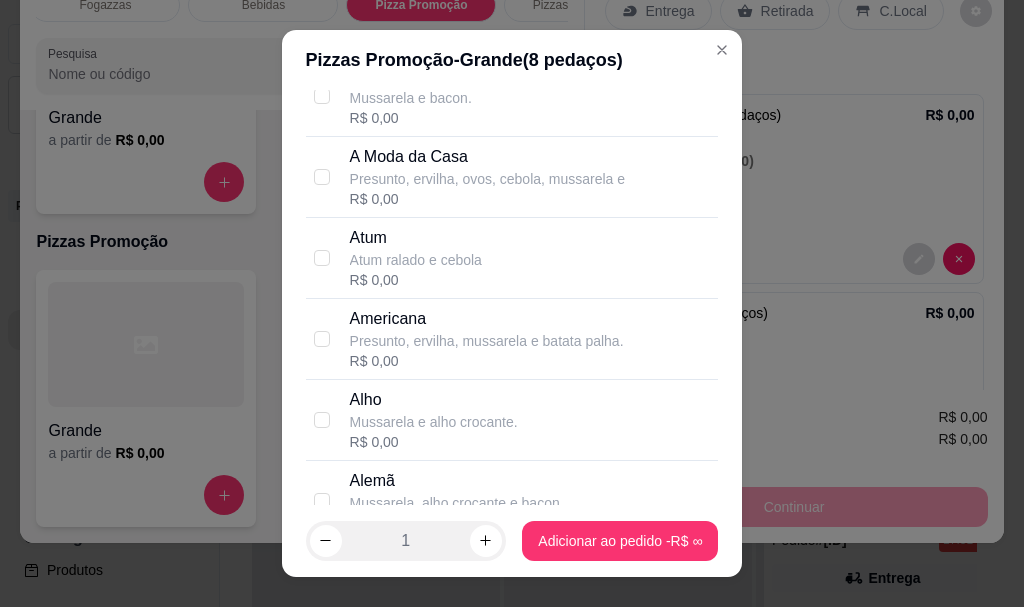 scroll, scrollTop: 4168, scrollLeft: 0, axis: vertical 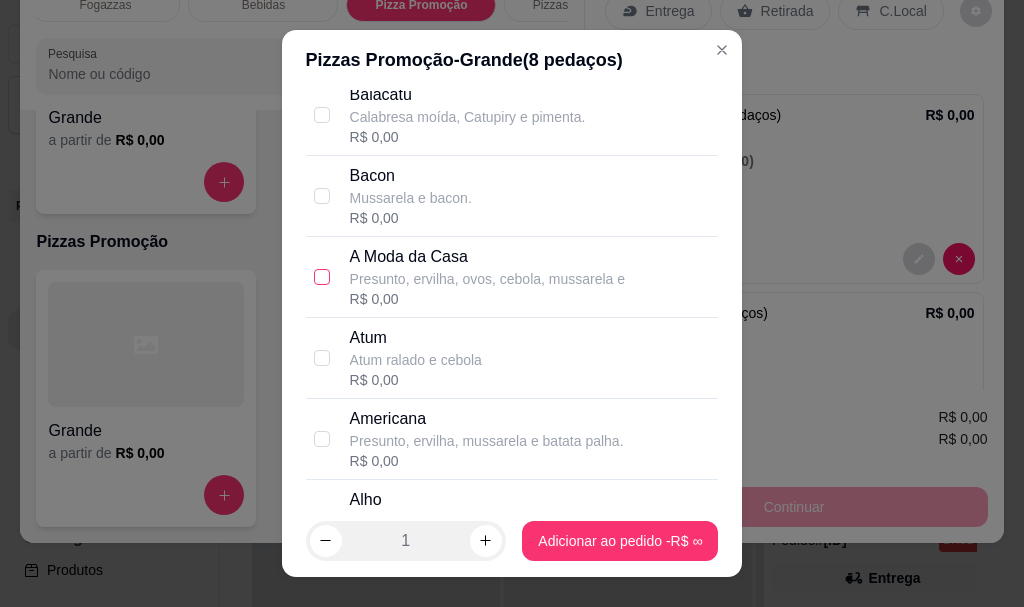 click at bounding box center (322, 277) 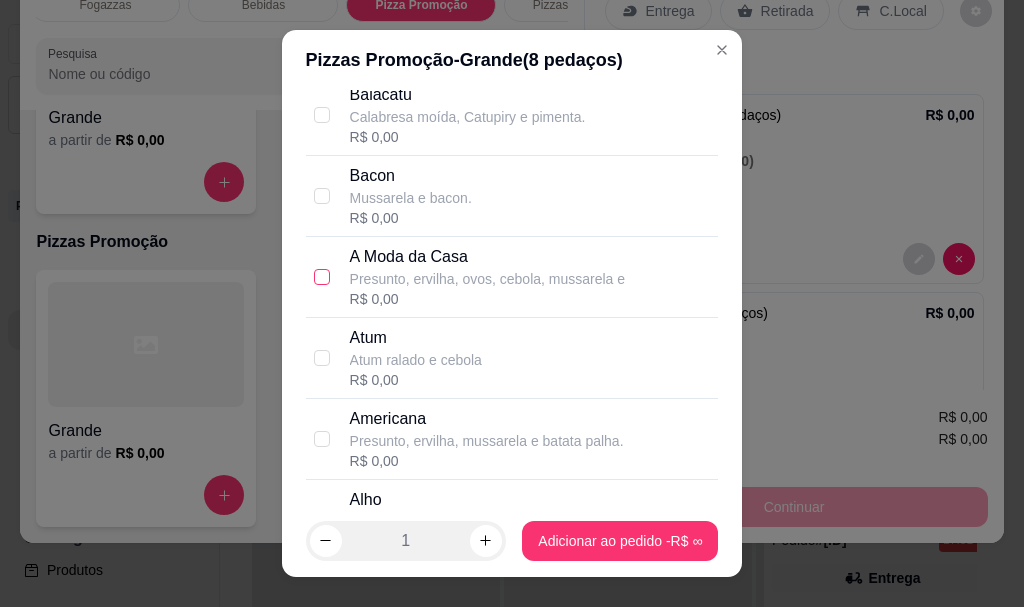 click at bounding box center (322, 277) 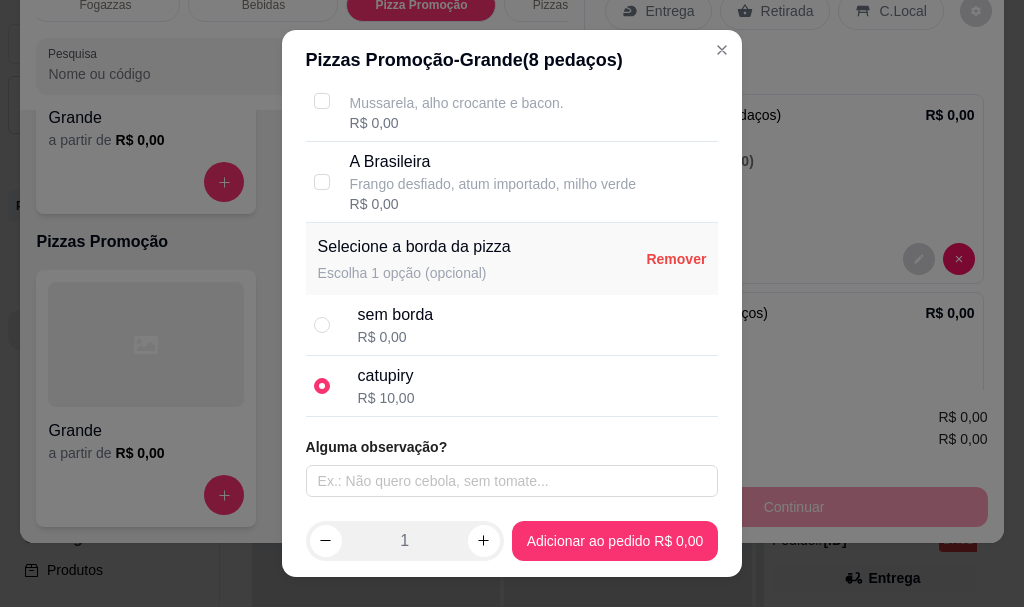 scroll, scrollTop: 4668, scrollLeft: 0, axis: vertical 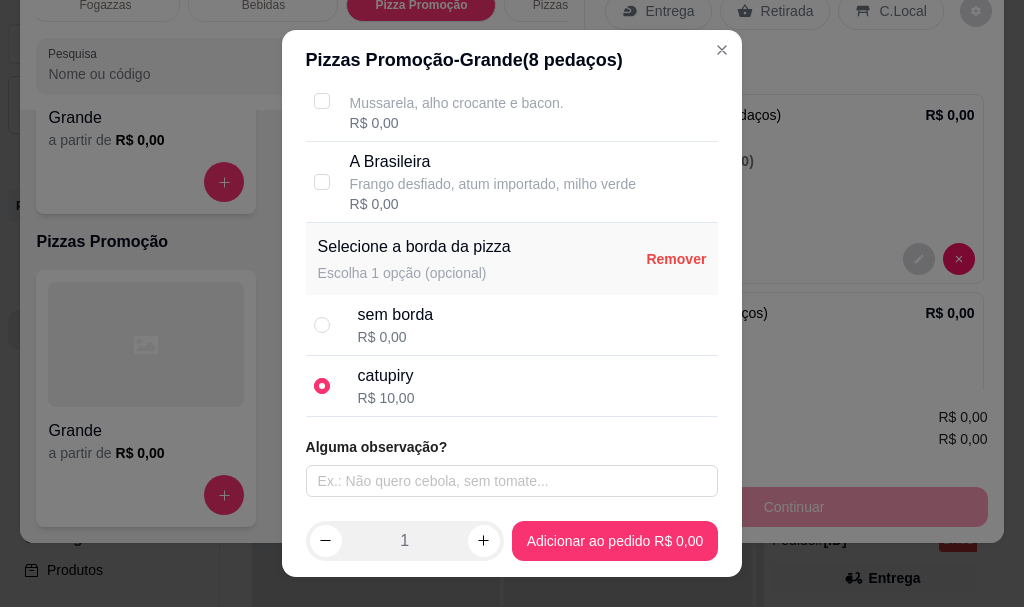 click at bounding box center (322, 386) 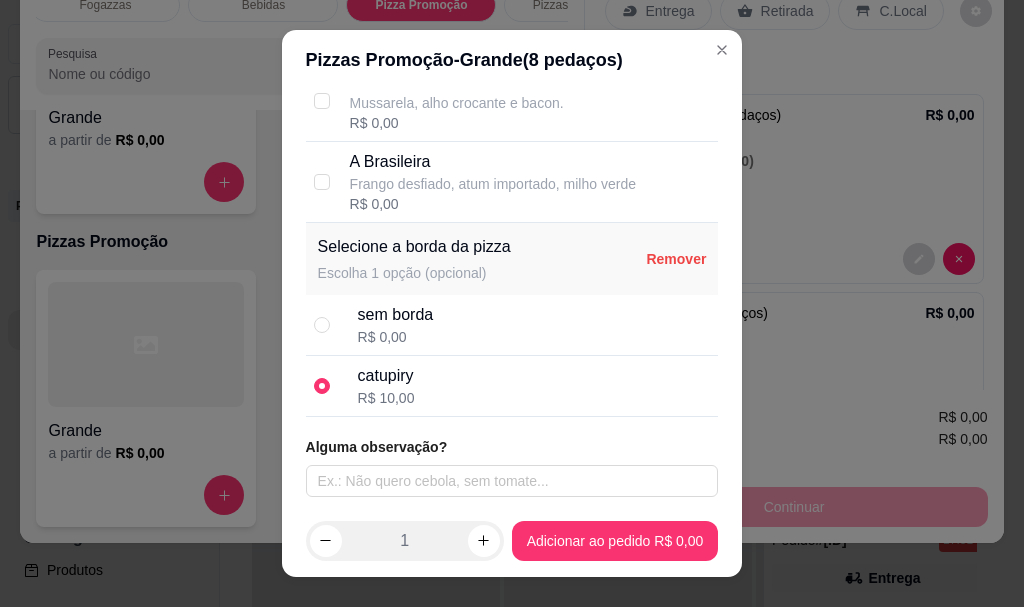 click on "catupiry R$ 10,00" at bounding box center (534, 386) 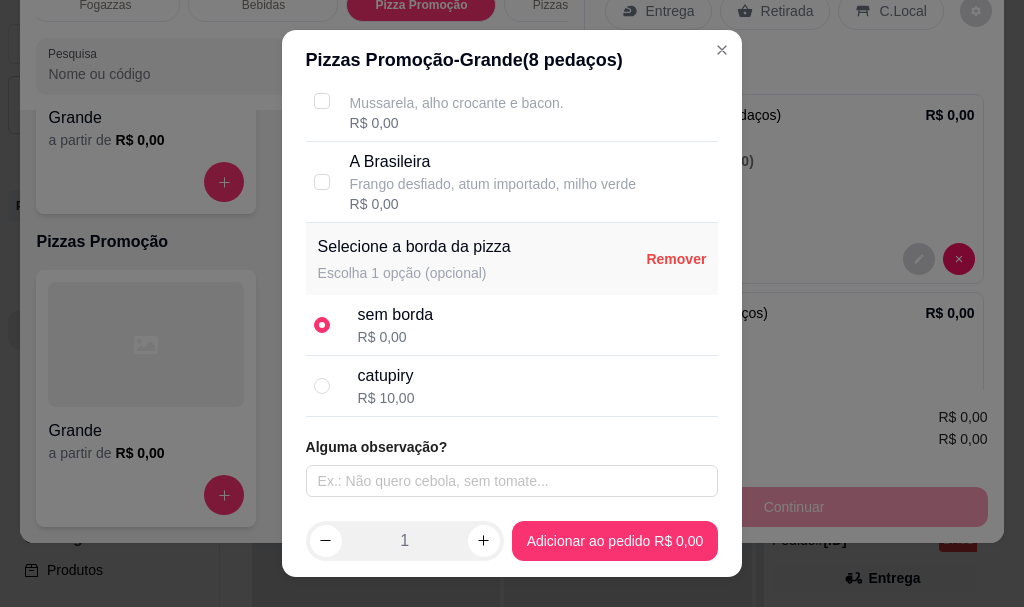 click on "catupiry R$ 10,00" at bounding box center (512, 386) 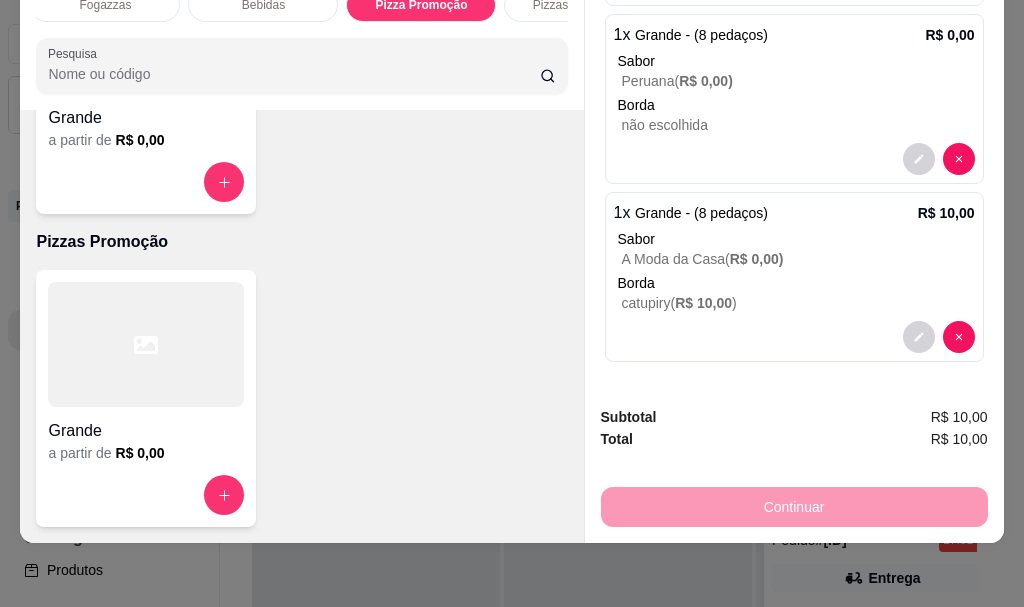 scroll, scrollTop: 0, scrollLeft: 0, axis: both 